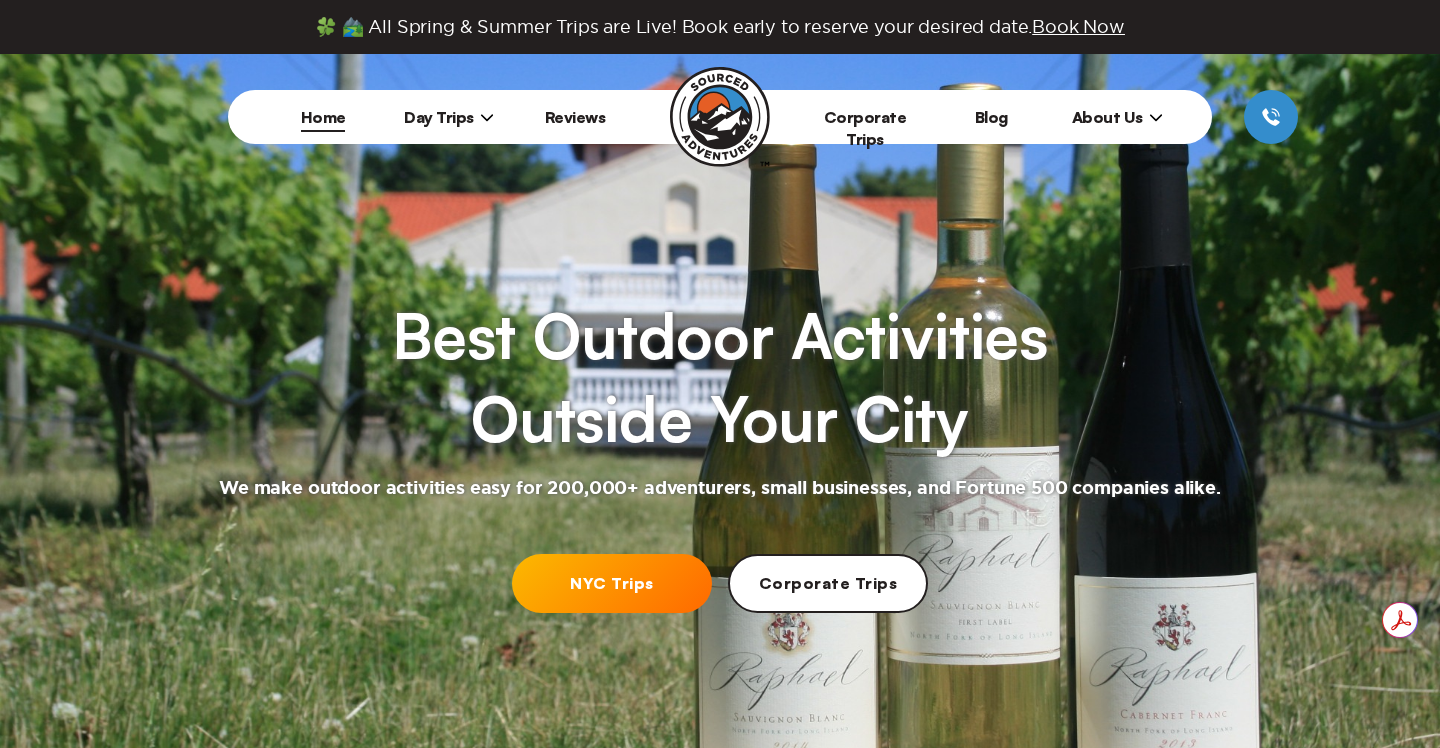 scroll, scrollTop: 0, scrollLeft: 0, axis: both 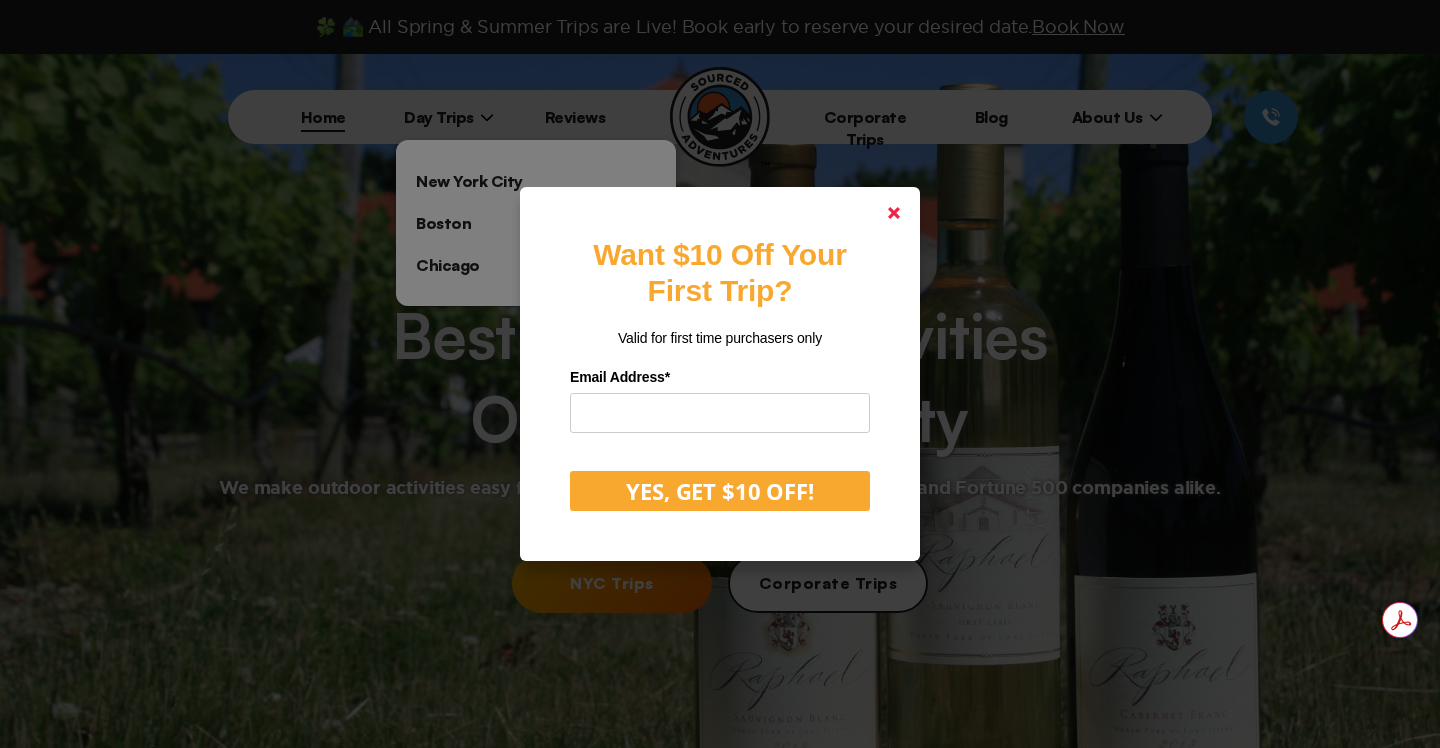 click 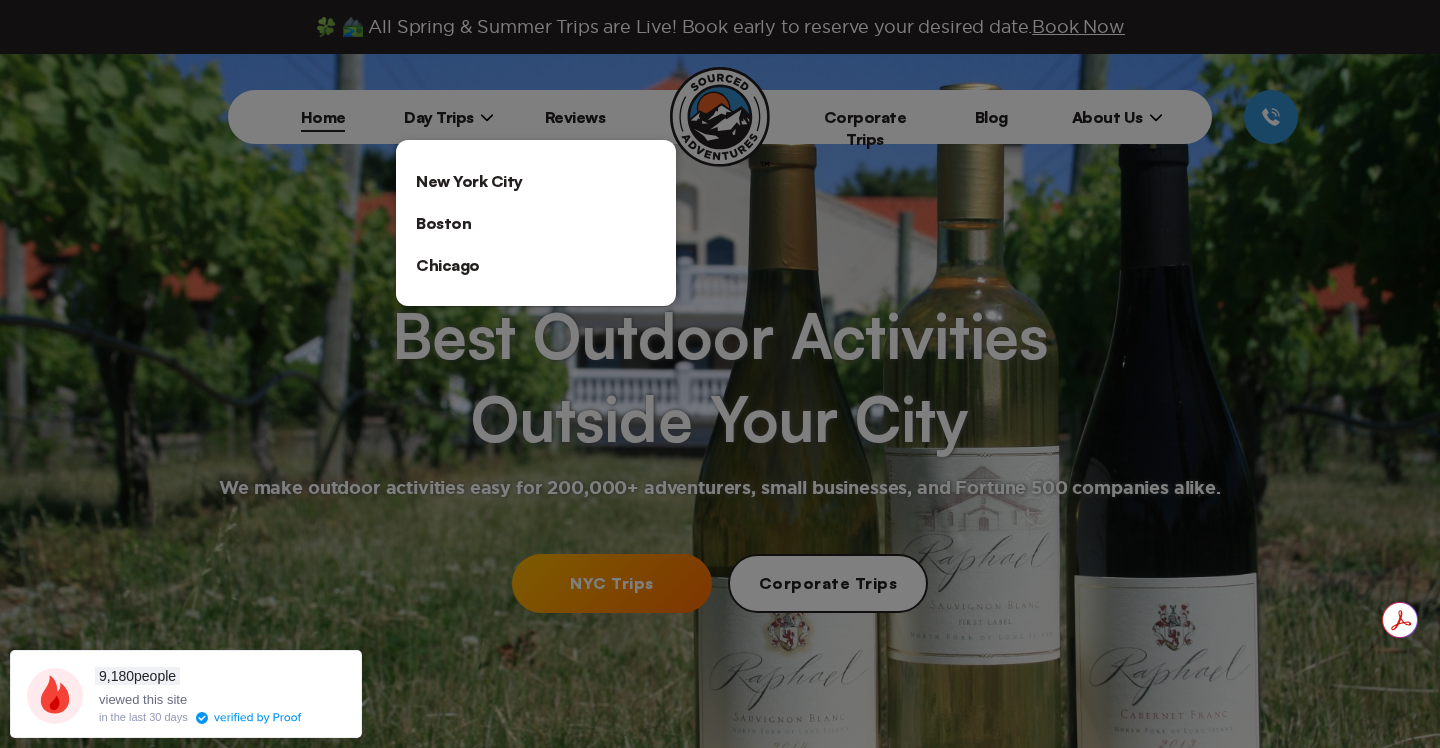 click on "New York City" at bounding box center [536, 181] 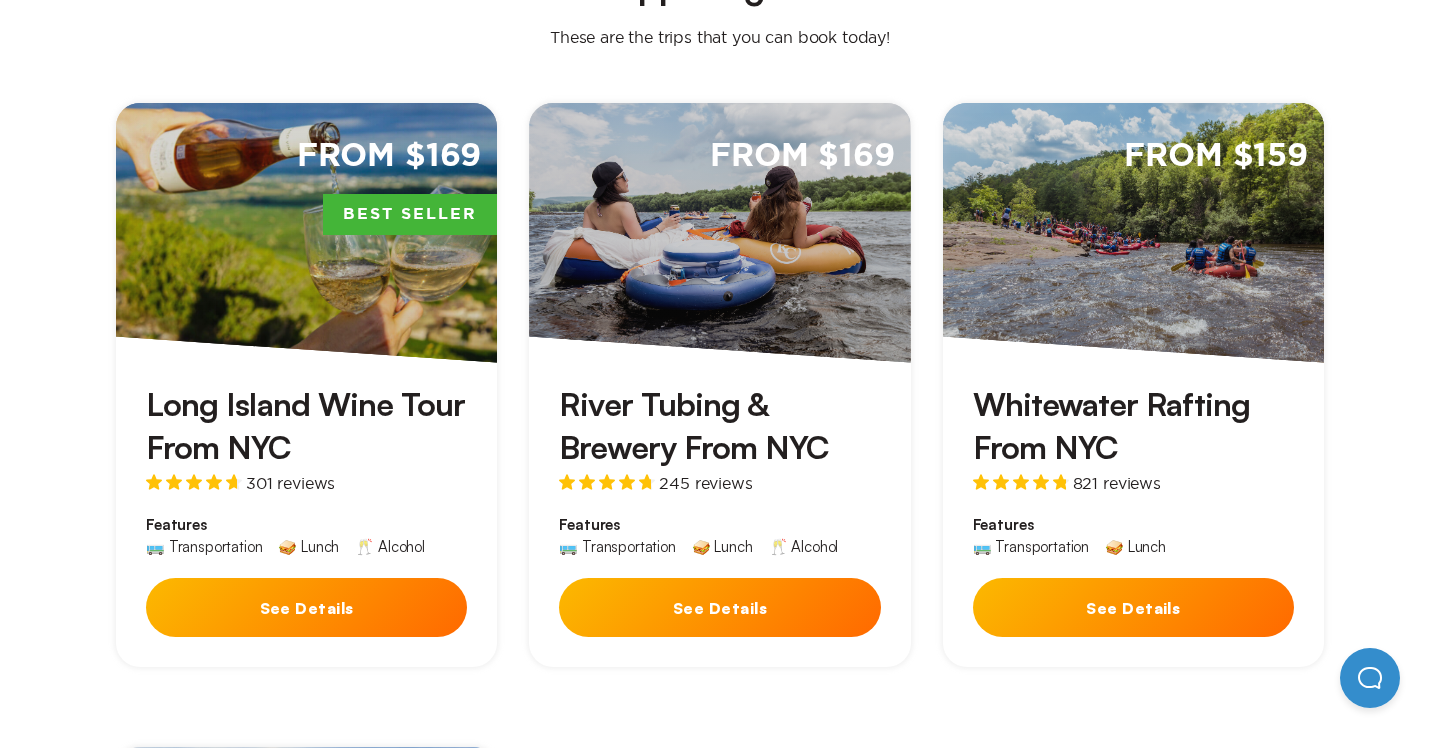 scroll, scrollTop: 597, scrollLeft: 0, axis: vertical 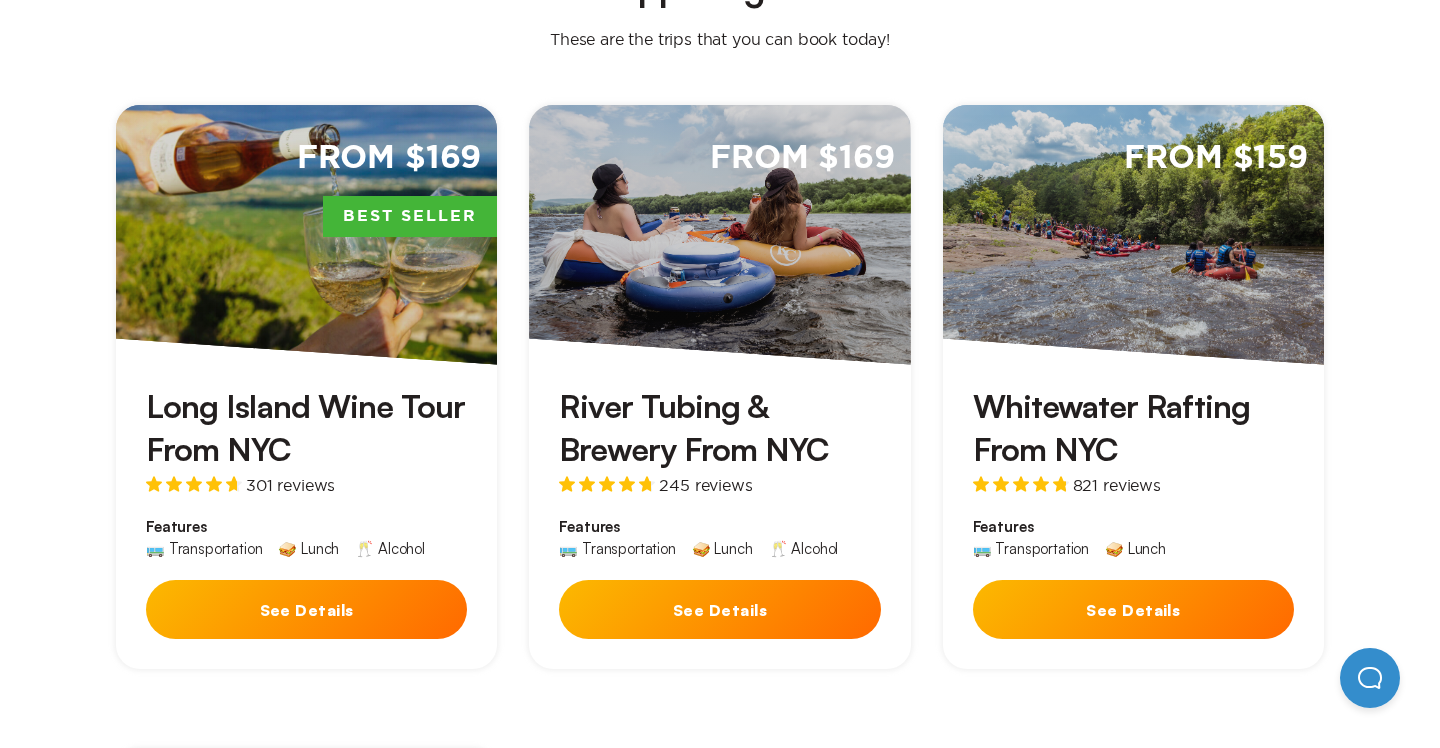 click on "River Tubing & Brewery From NYC" at bounding box center (719, 428) 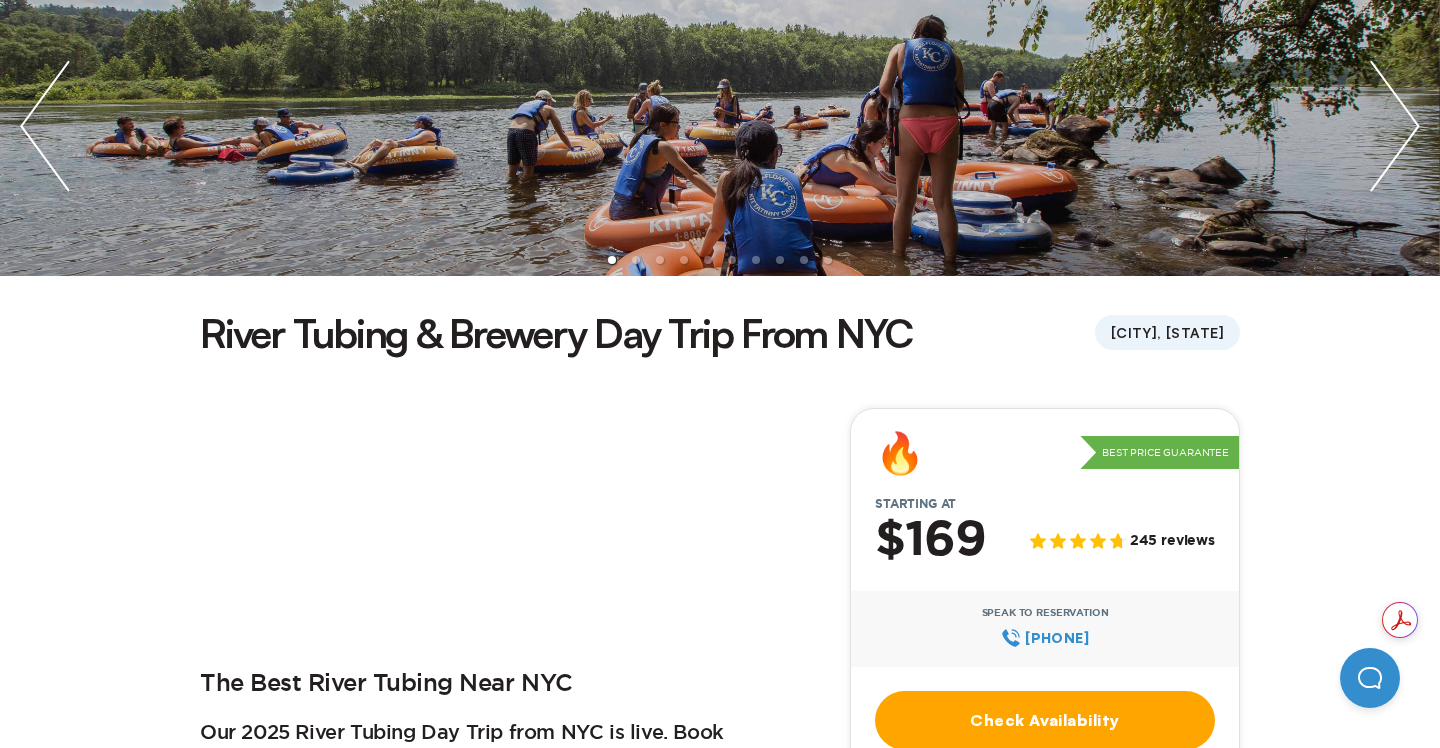 scroll, scrollTop: 238, scrollLeft: 0, axis: vertical 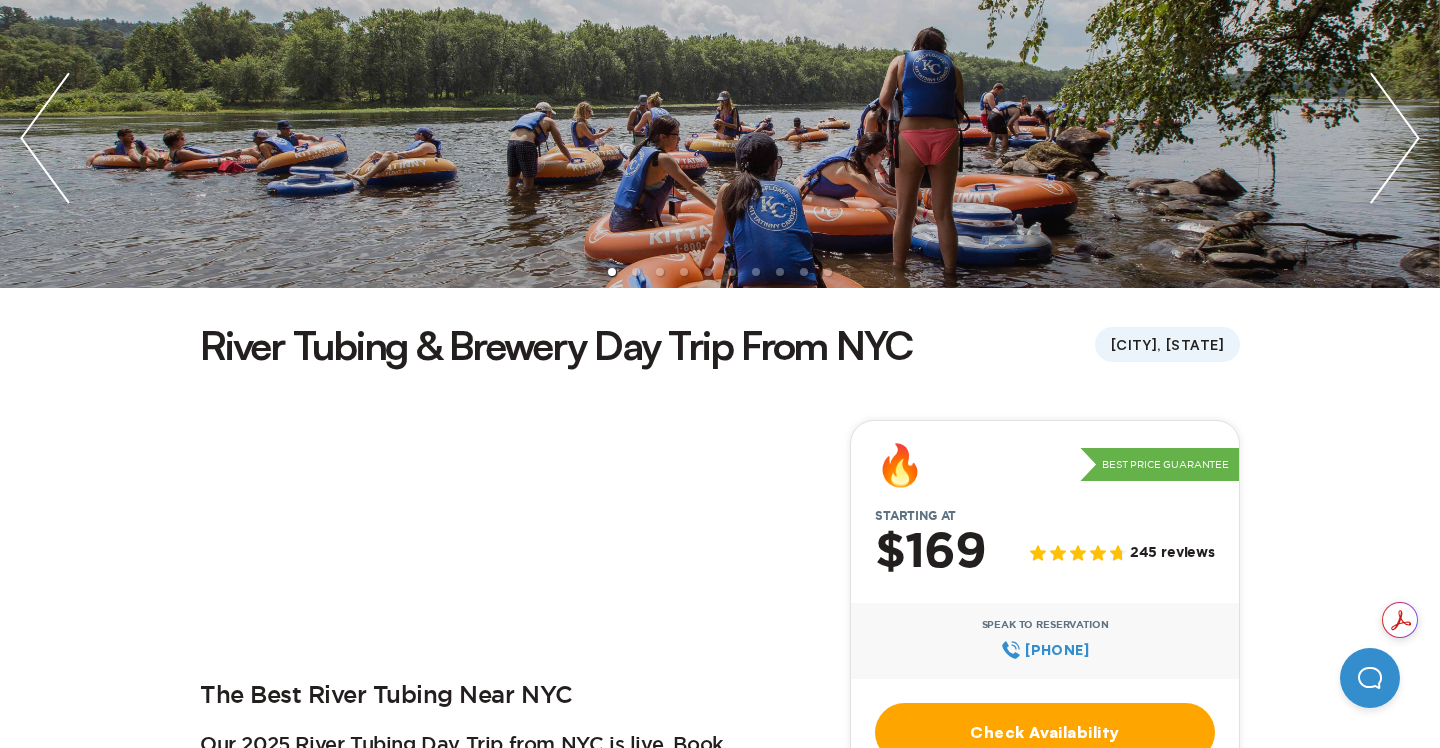click at bounding box center [1395, 138] 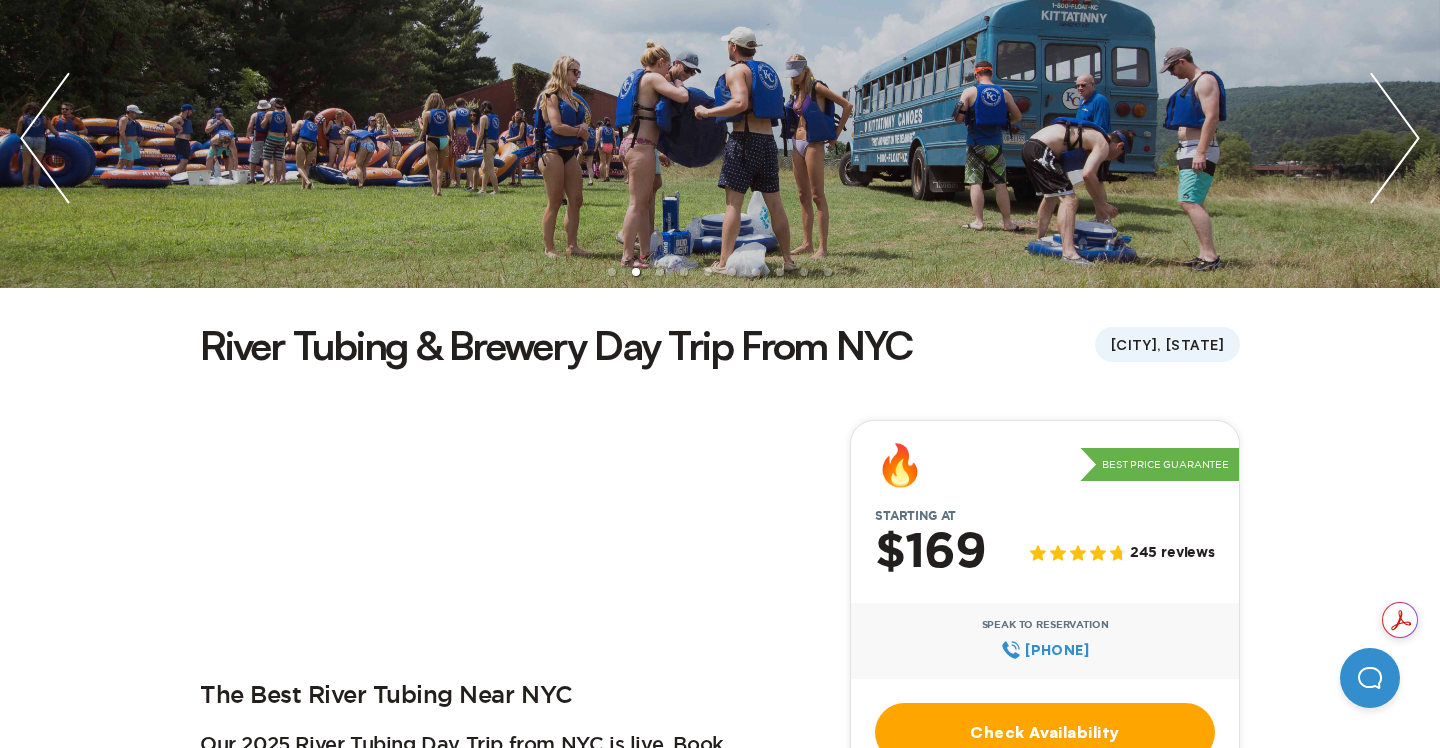click at bounding box center (1395, 138) 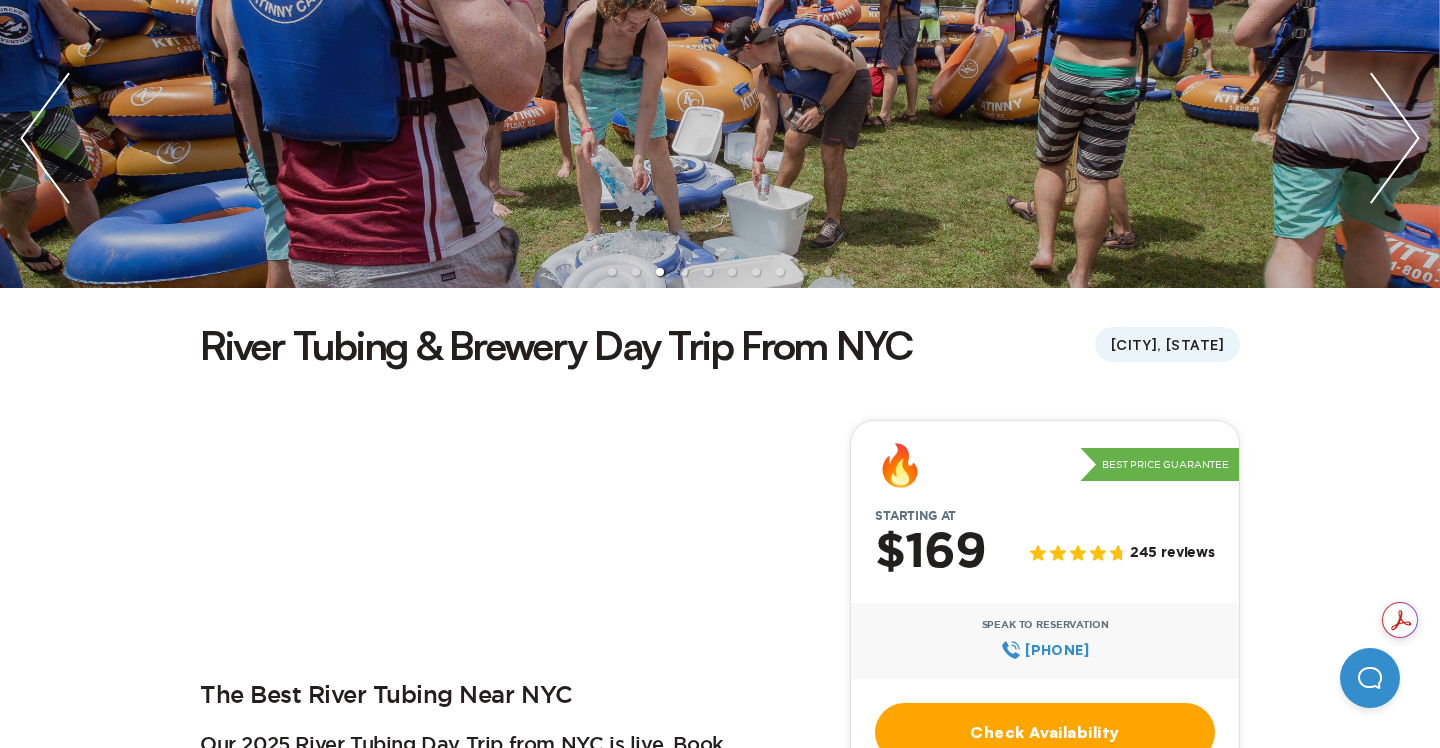 click at bounding box center (1395, 138) 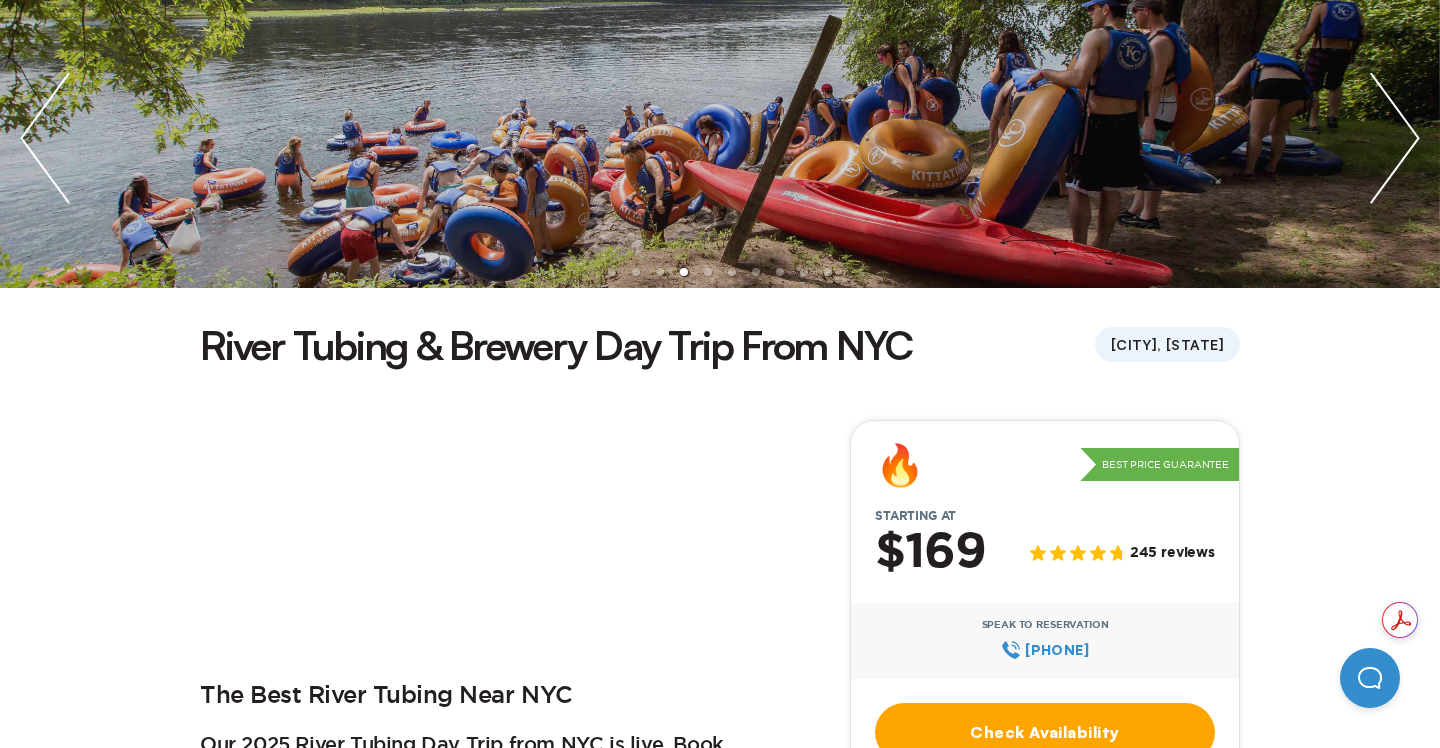 click at bounding box center [1395, 138] 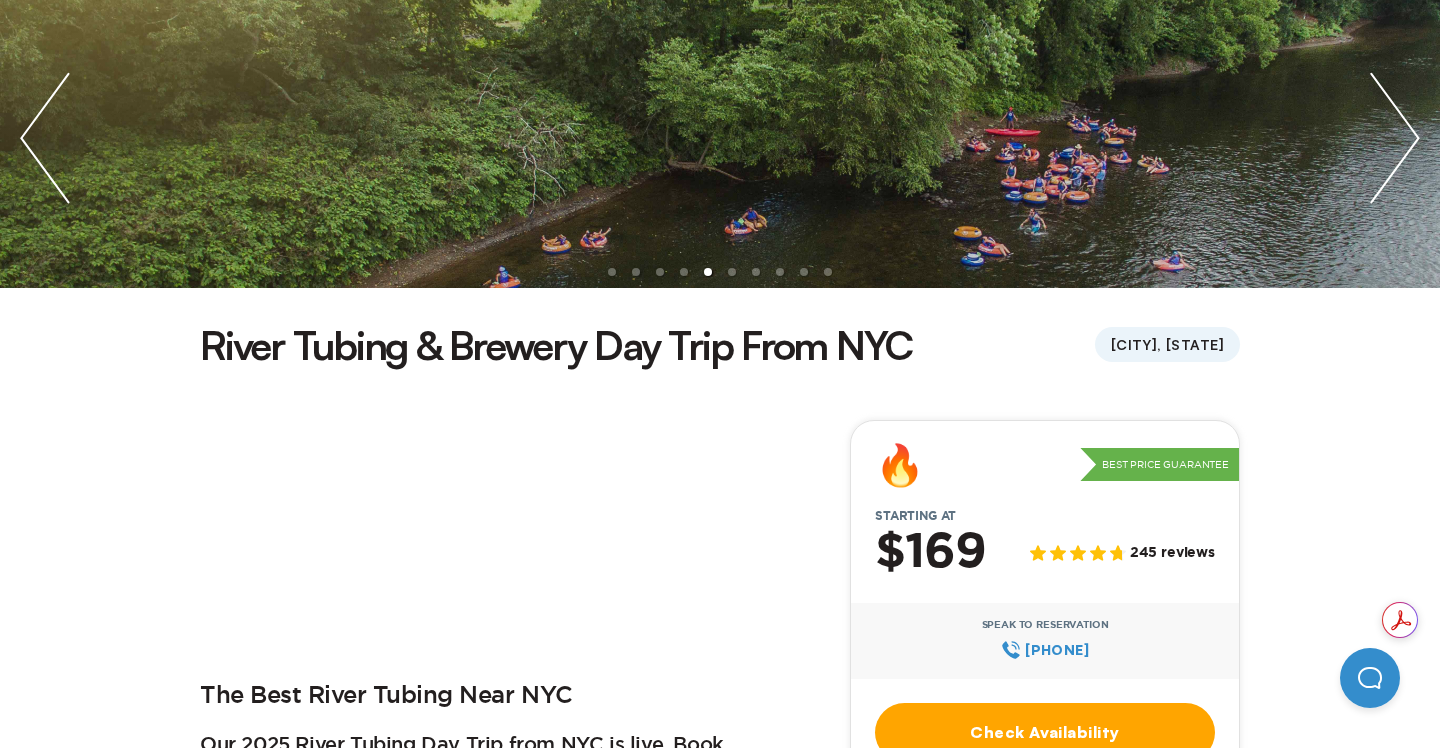 click at bounding box center (1395, 138) 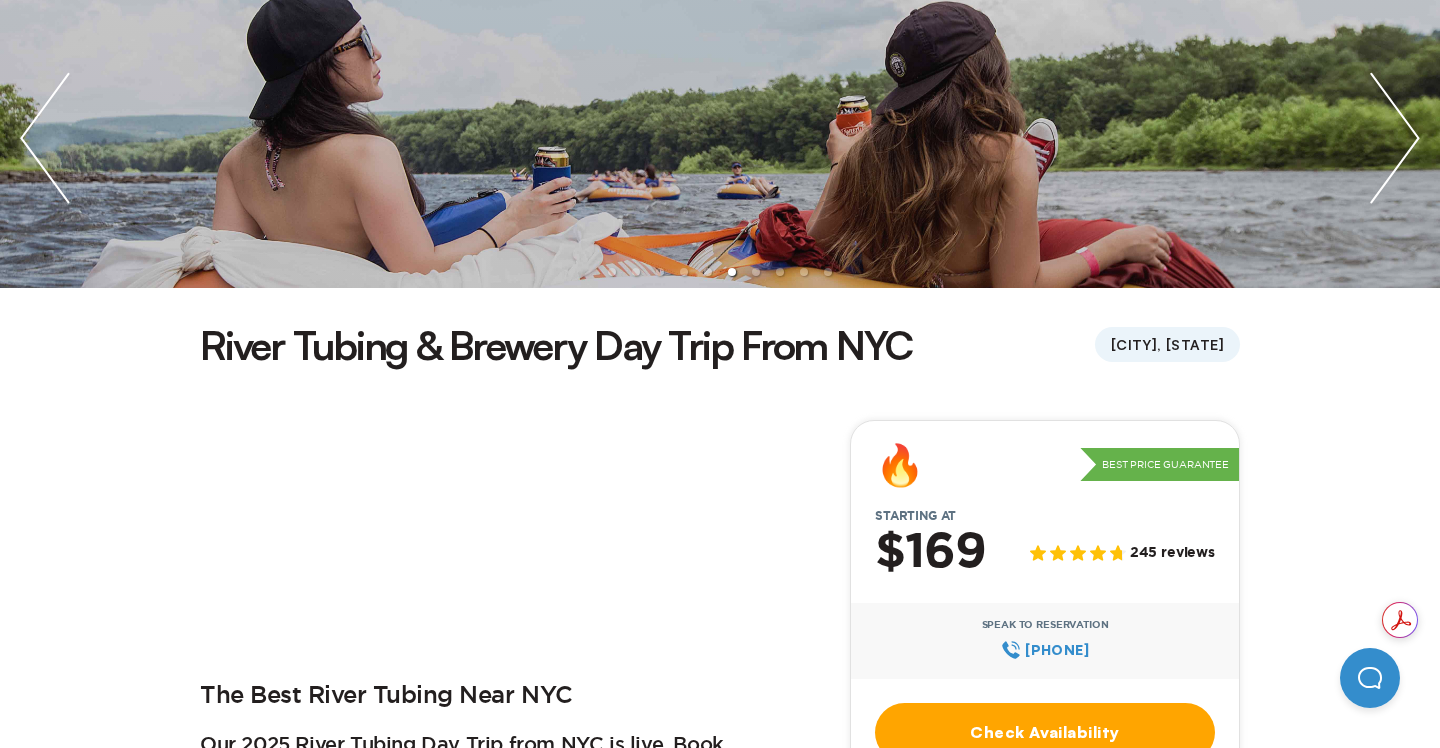 click at bounding box center (1395, 138) 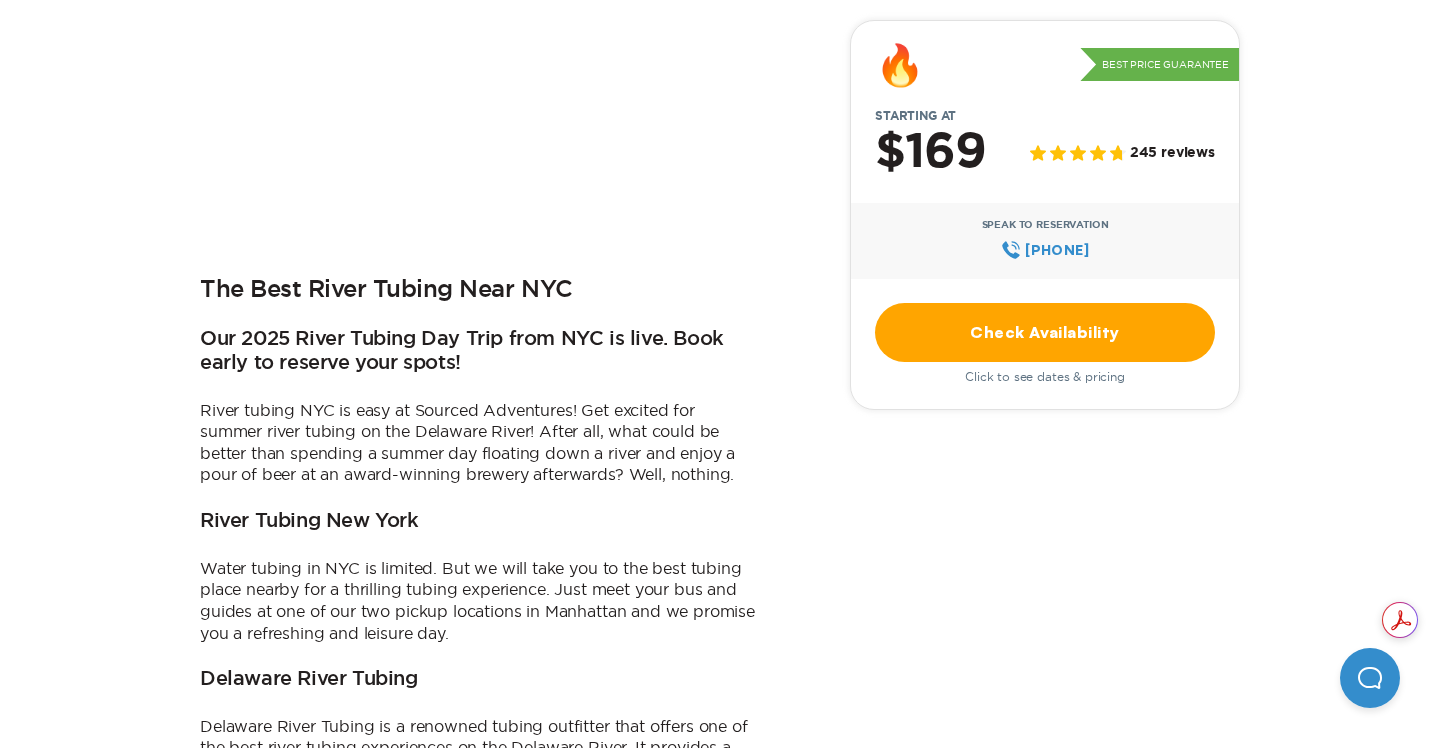 scroll, scrollTop: 669, scrollLeft: 0, axis: vertical 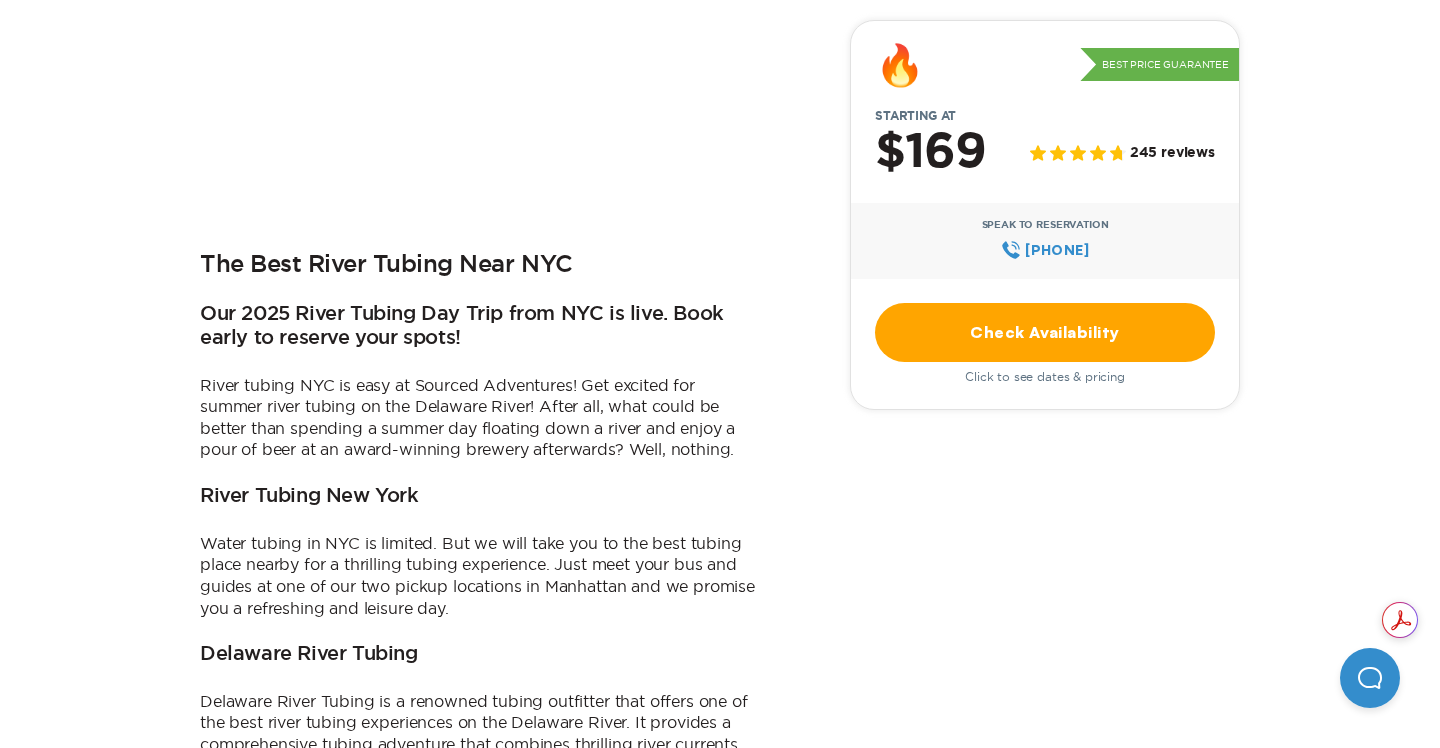 click on "Check Availability" at bounding box center (1045, 332) 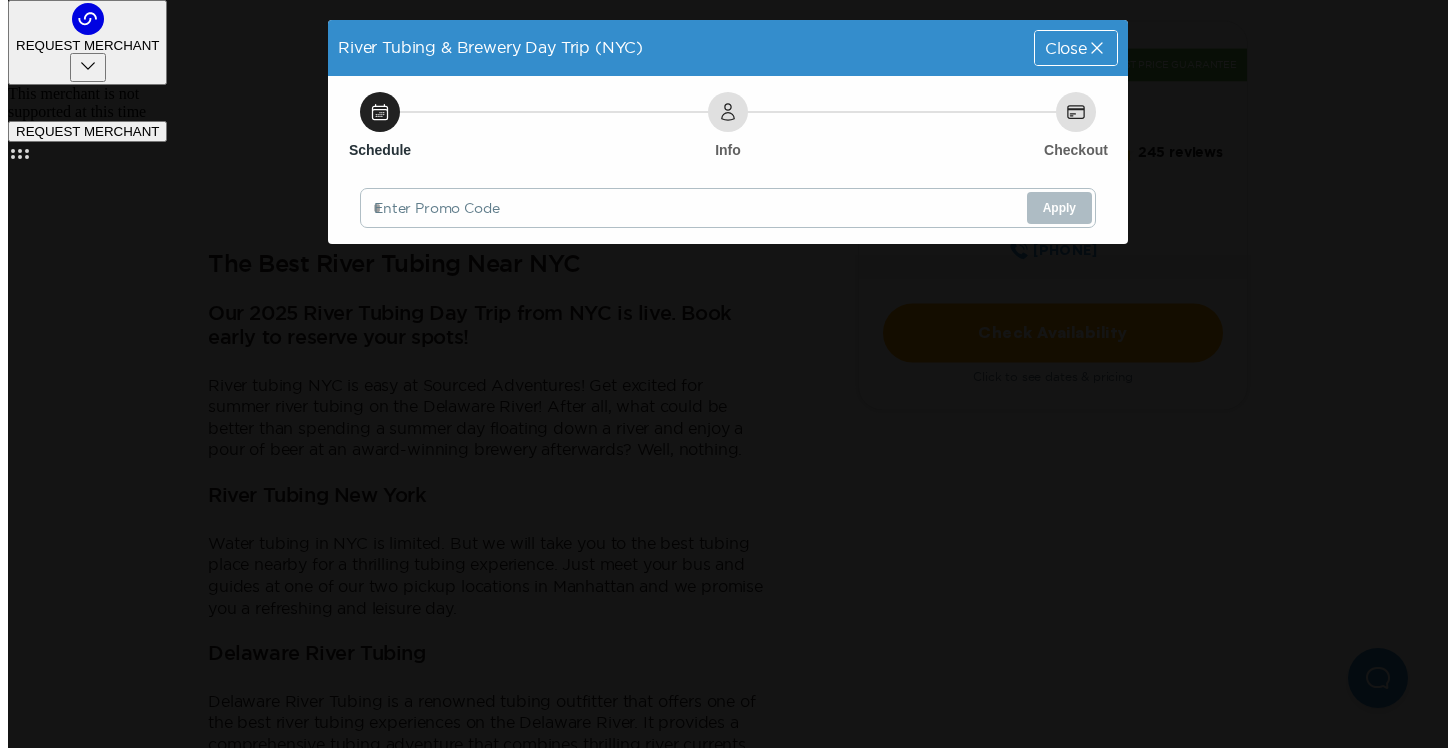 scroll, scrollTop: 0, scrollLeft: 0, axis: both 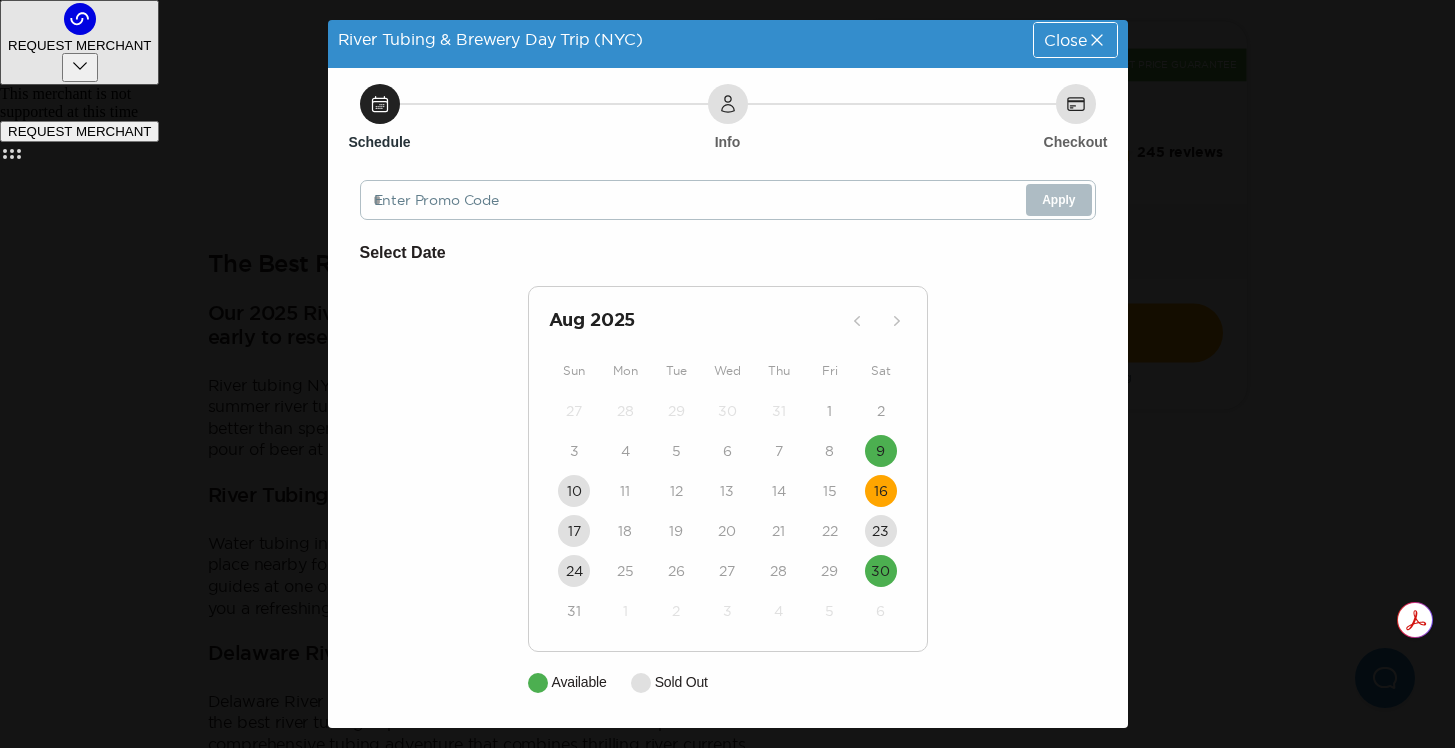 click on "16" at bounding box center (881, 491) 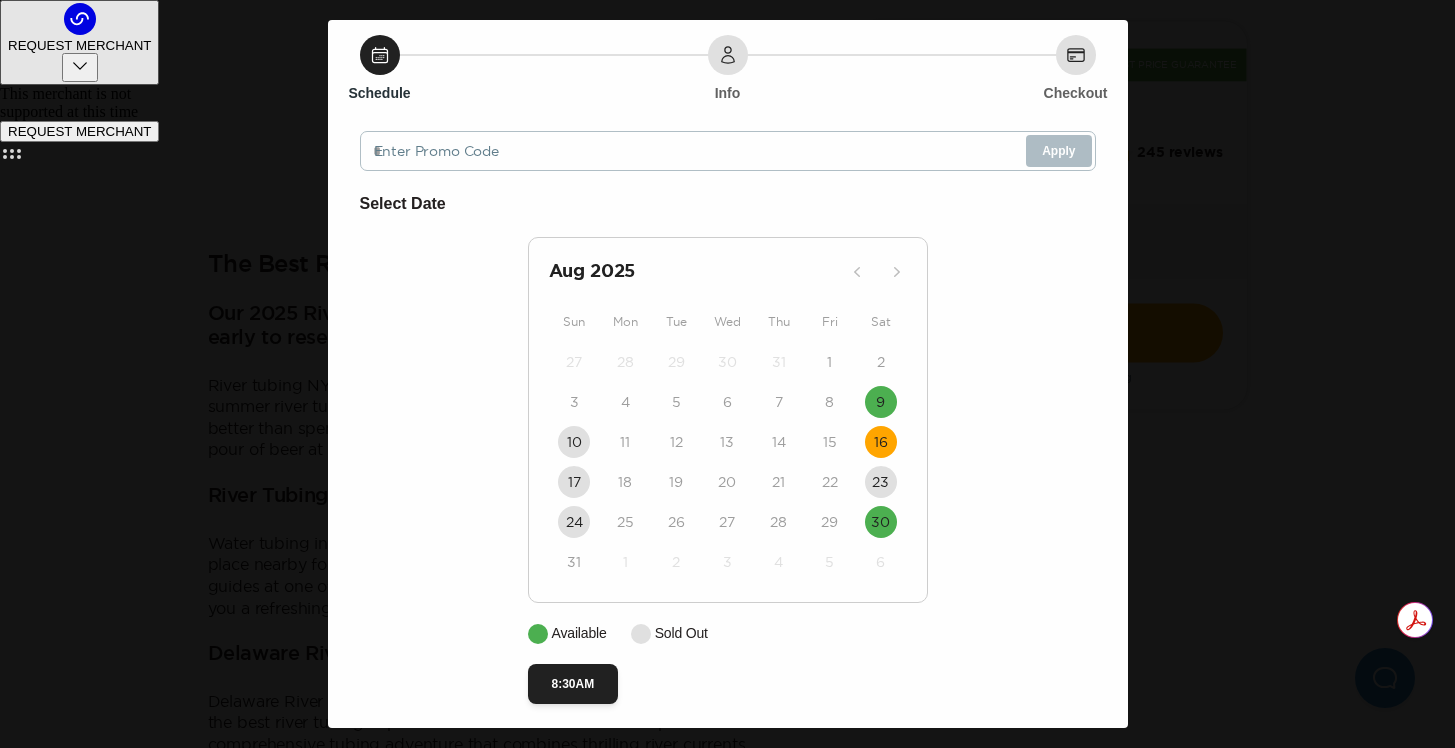 scroll, scrollTop: 69, scrollLeft: 0, axis: vertical 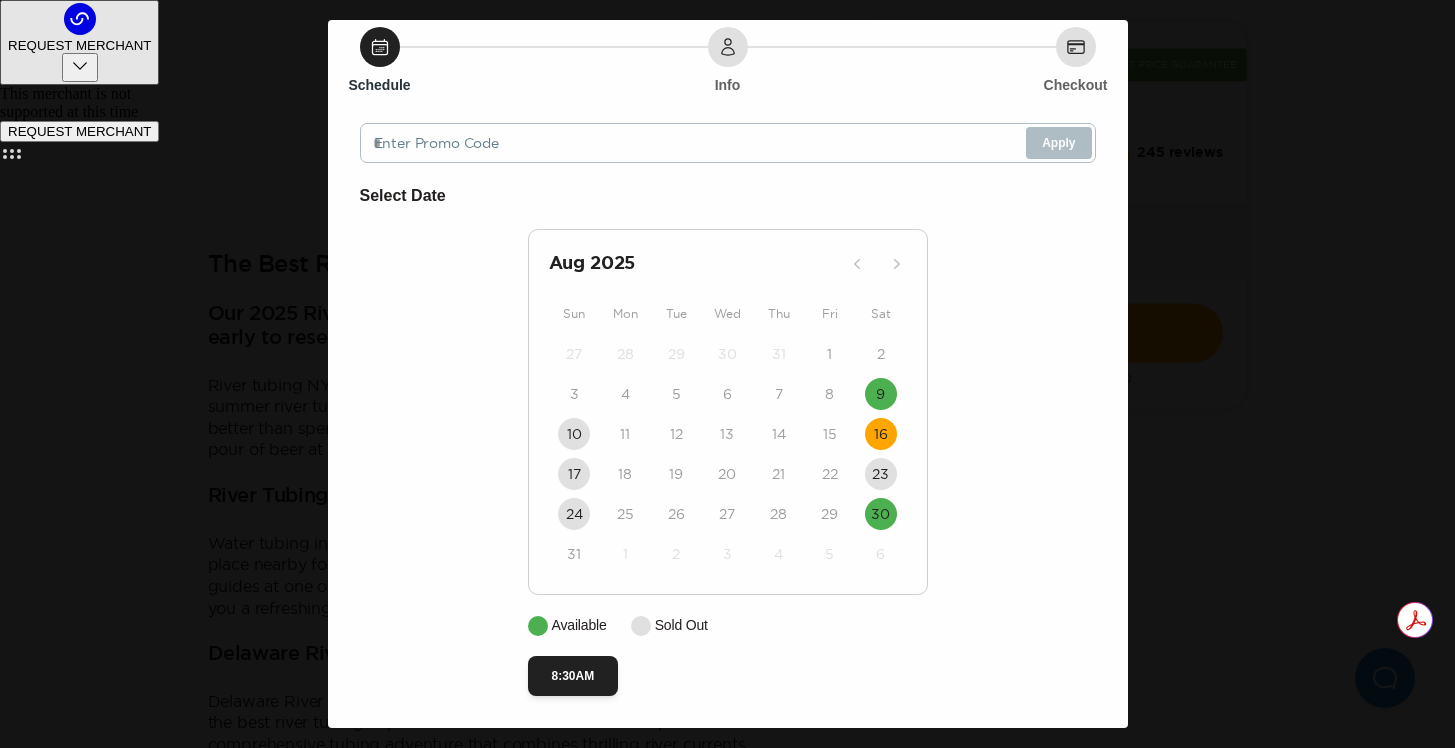click on "River Tubing & Brewery Day Trip (NYC) Date:  Aug 16, 2025 Close Schedule Info Checkout Enter Promo Code   Apply Select Date Aug   2025 Sun Mon Tue Wed Thu Fri Sat 27 28 29 30 31 1 2 3 4 5 6 7 8 9 10 11 12 13 14 15 16 17 18 19 20 21 22 23 24 25 26 27 28 29 30 31 1 2 3 4 5 6 Available Sold Out 8:30AM" at bounding box center [727, 374] 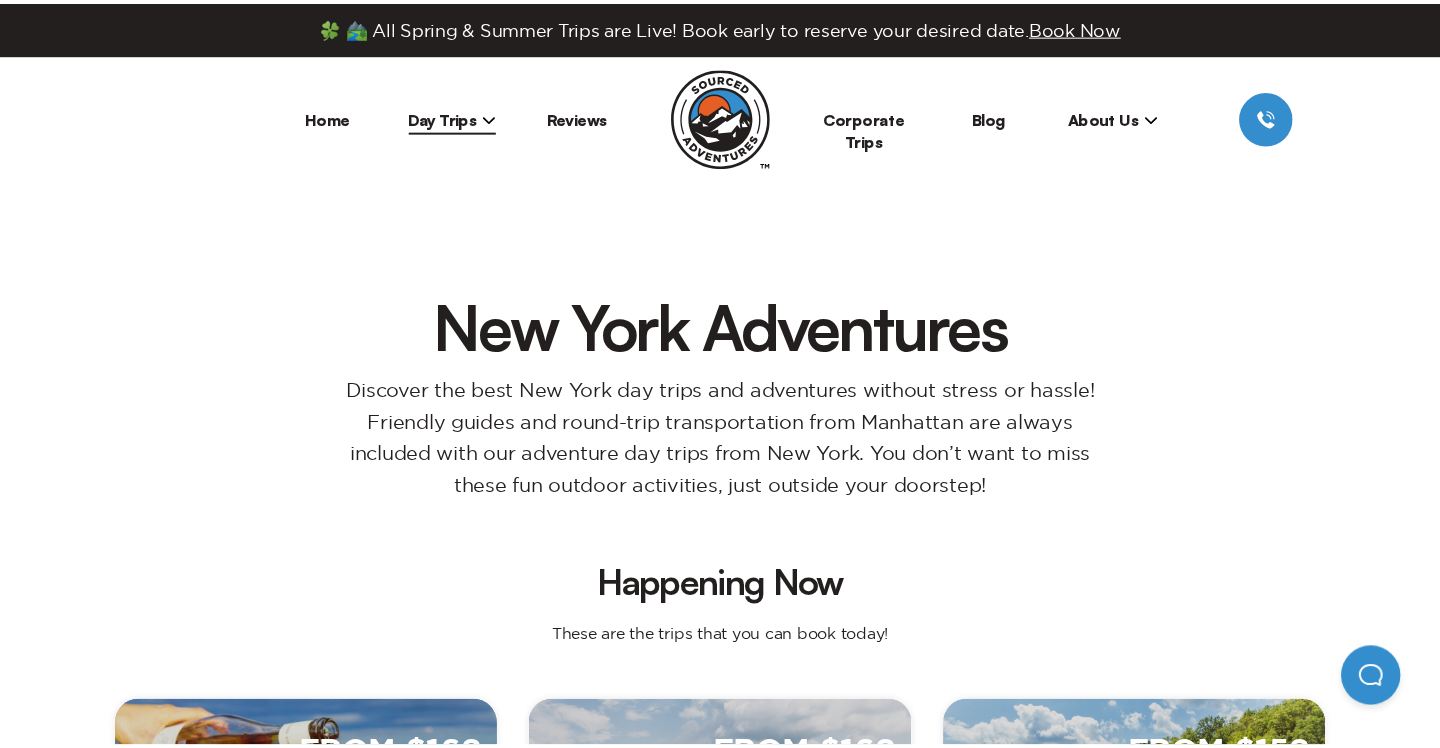 scroll, scrollTop: 669, scrollLeft: 0, axis: vertical 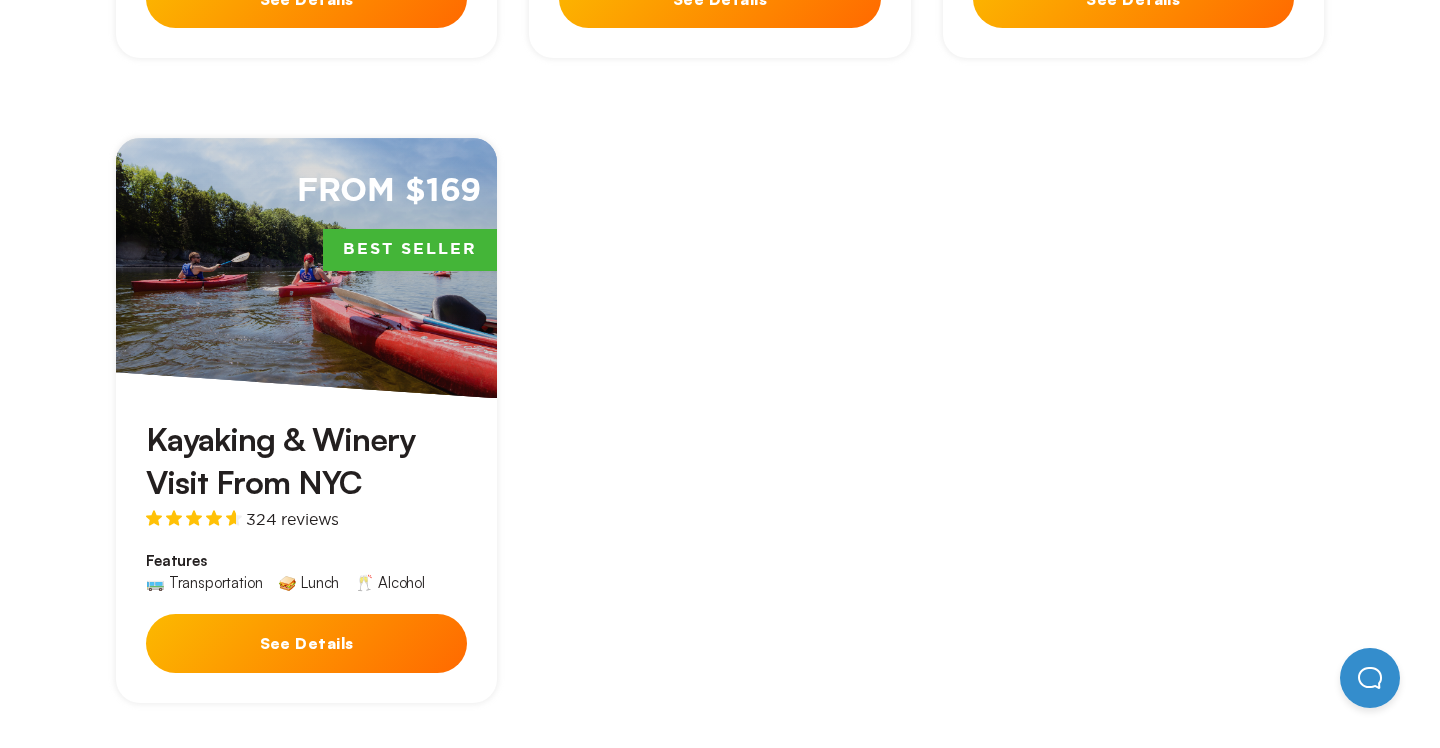 click on "Kayaking & Winery Visit From NYC" at bounding box center (306, 461) 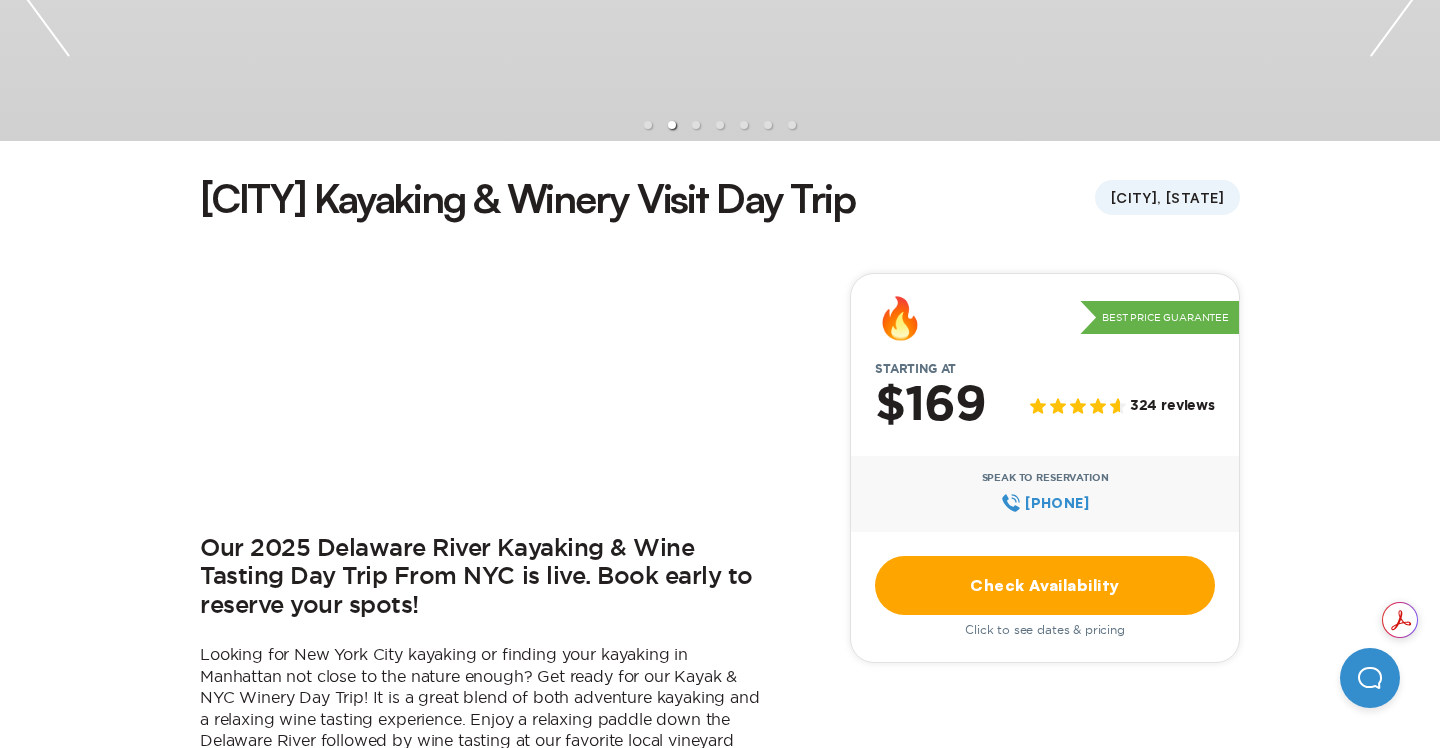 scroll, scrollTop: 0, scrollLeft: 0, axis: both 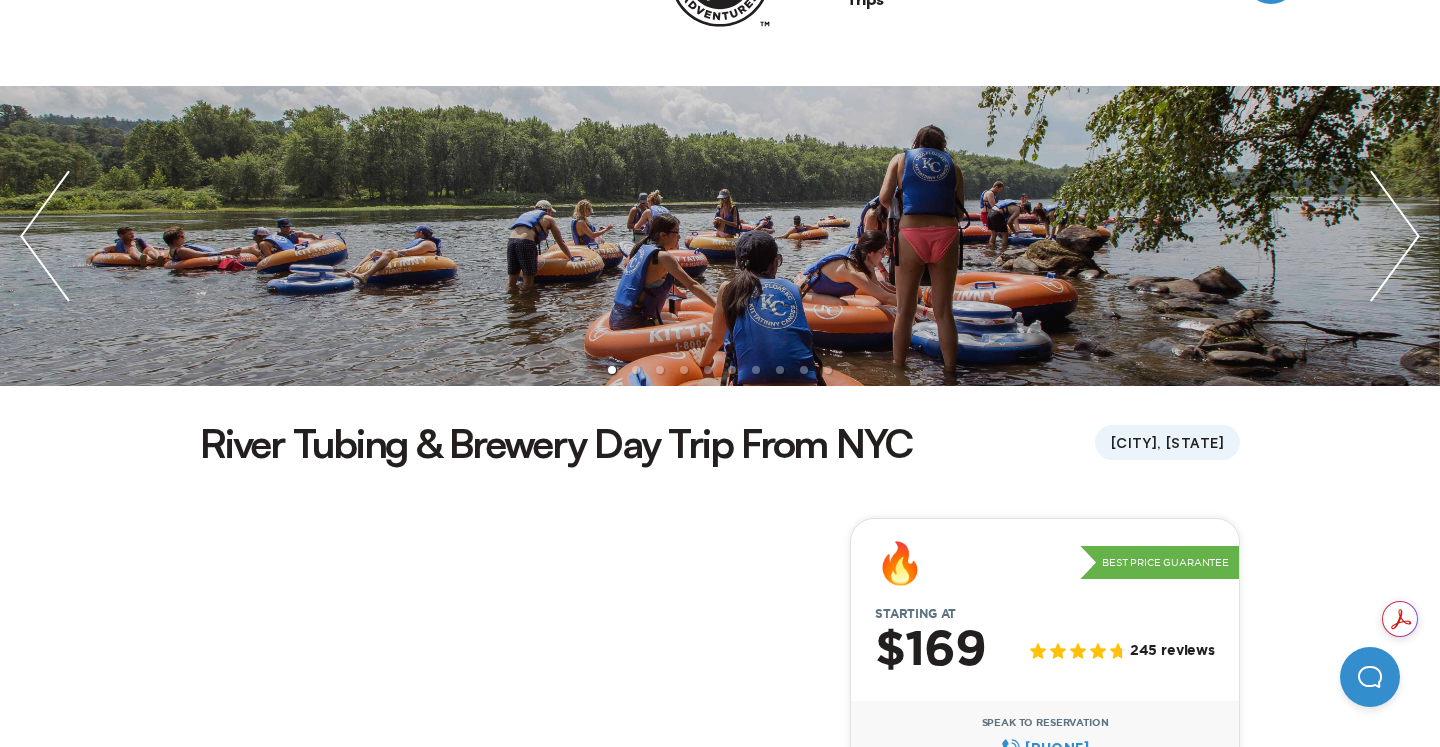 click at bounding box center (1395, 236) 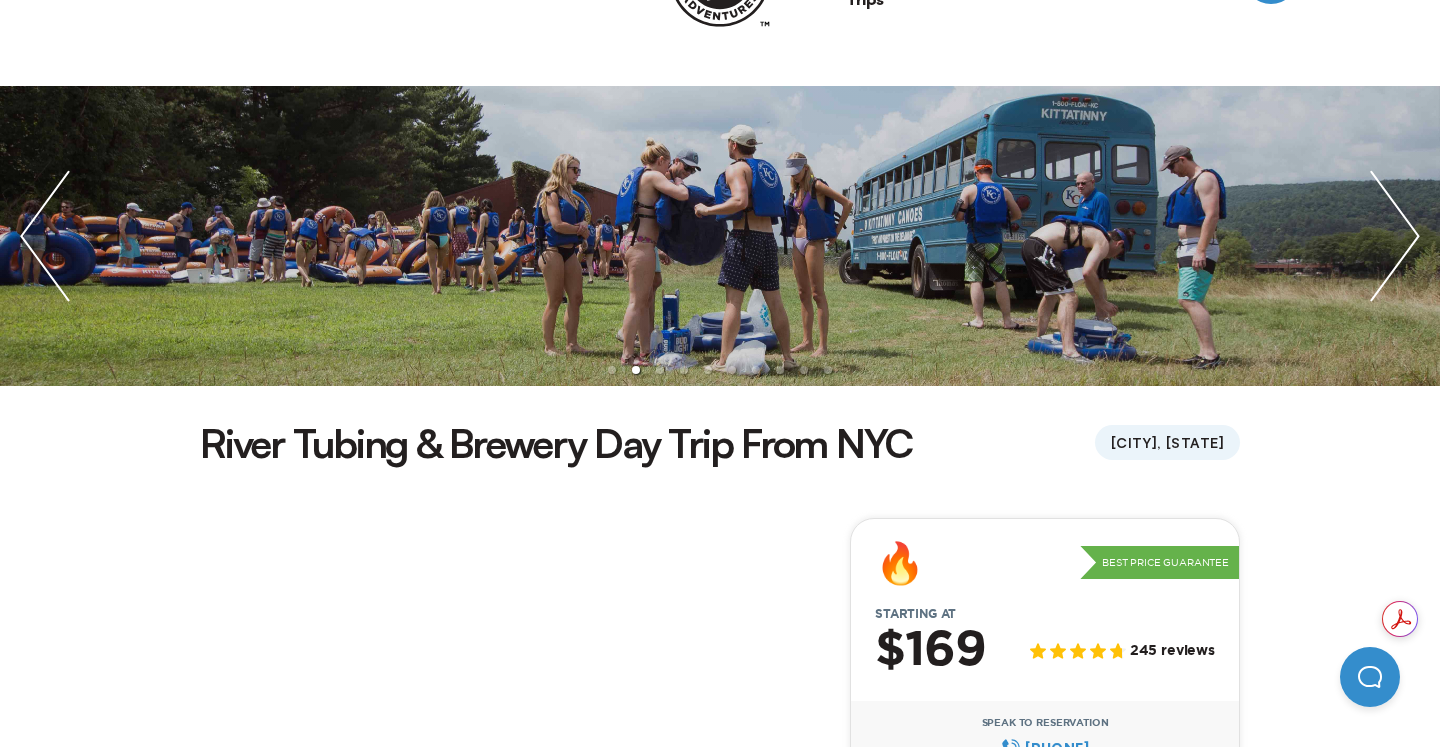 click at bounding box center [1395, 236] 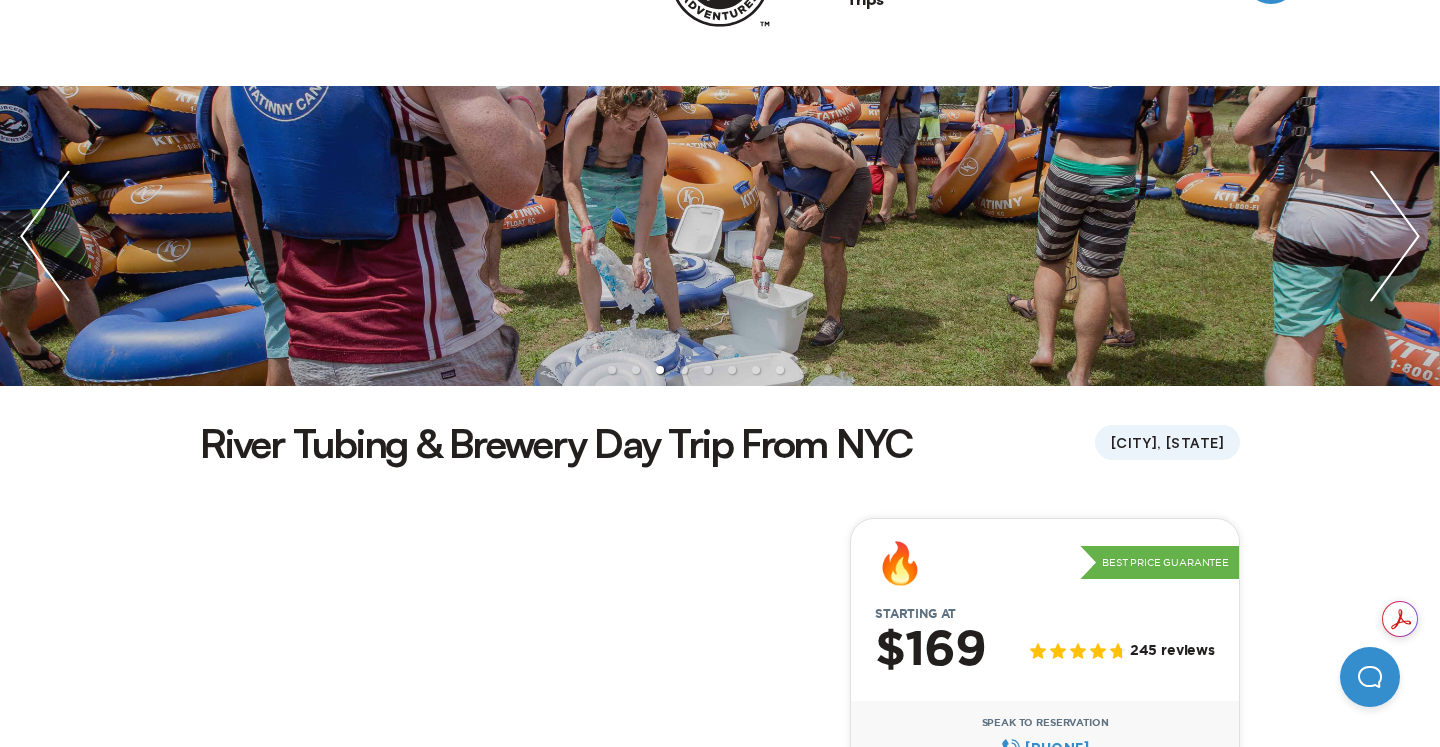 click at bounding box center (1395, 236) 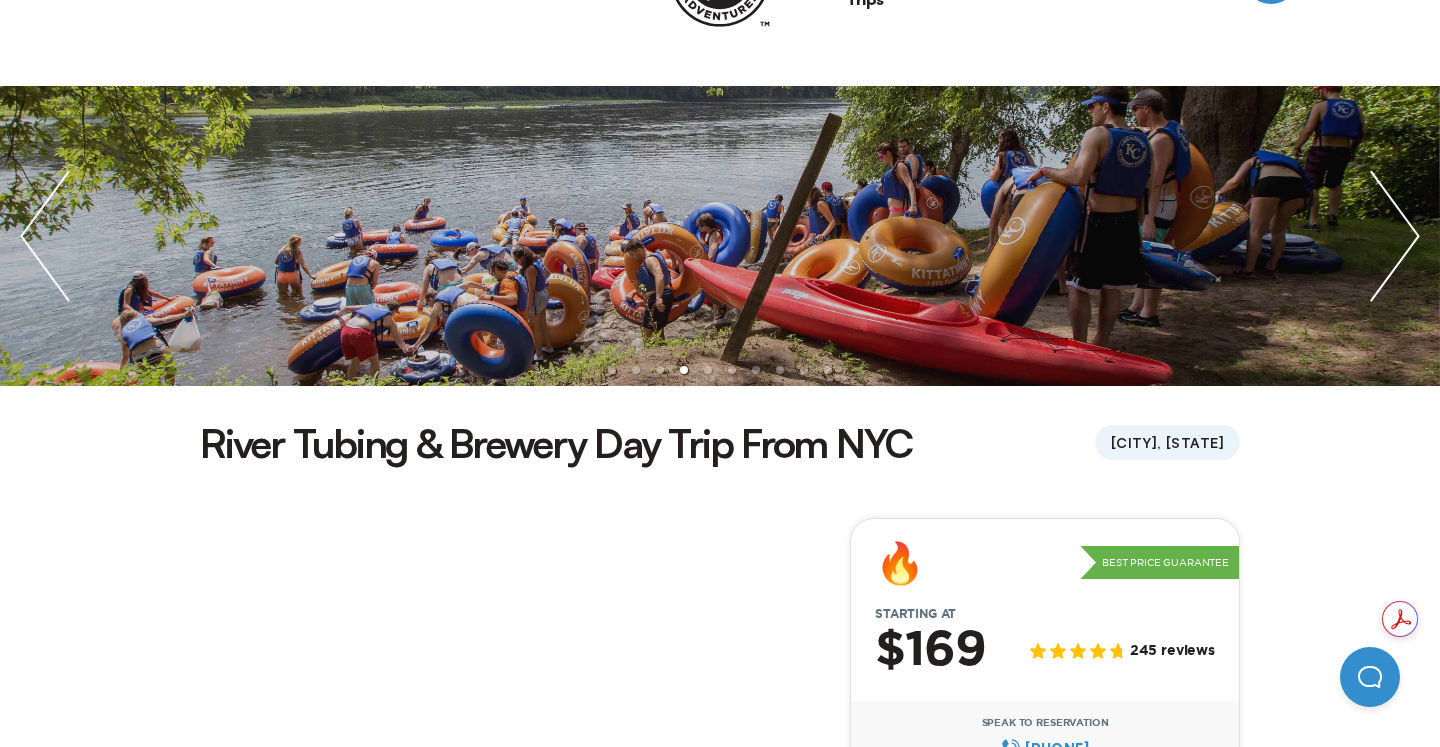 click at bounding box center [1395, 236] 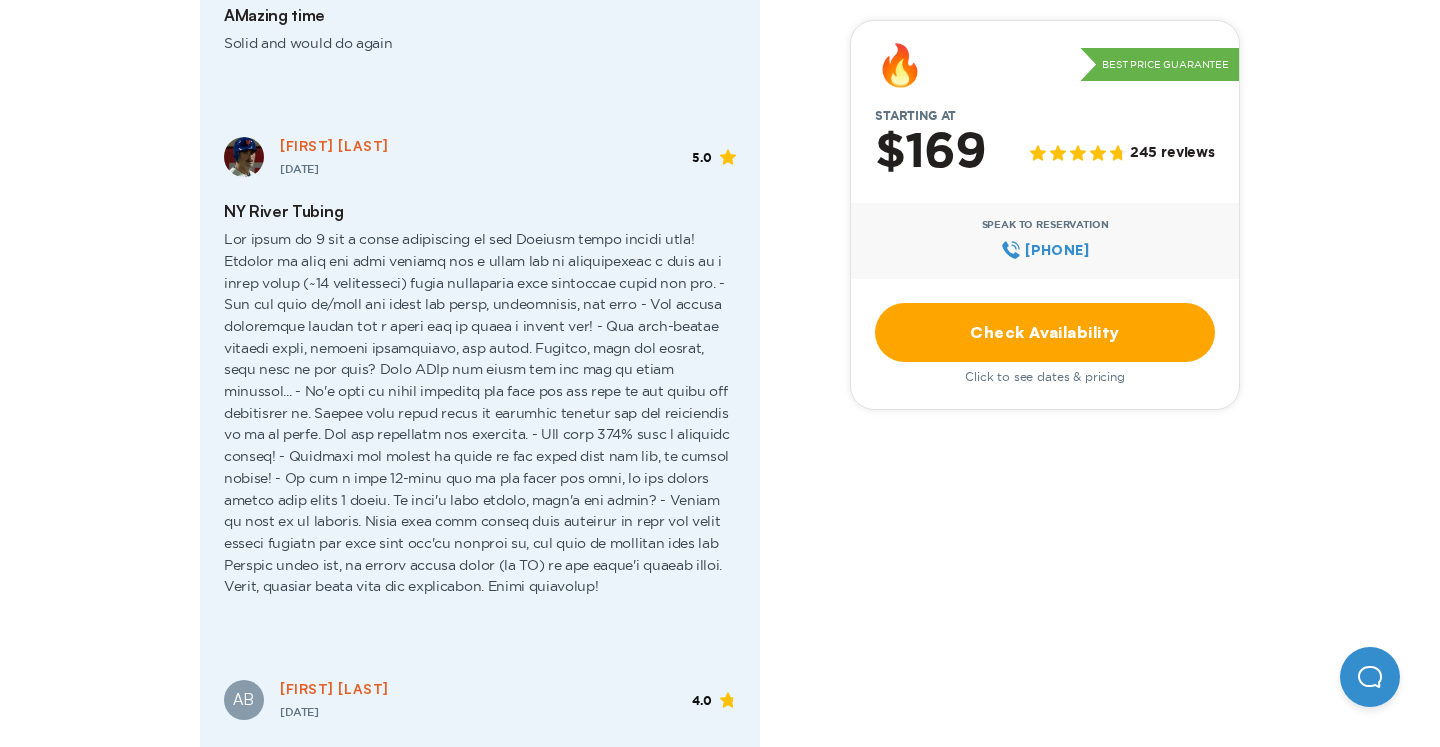 scroll, scrollTop: 3267, scrollLeft: 0, axis: vertical 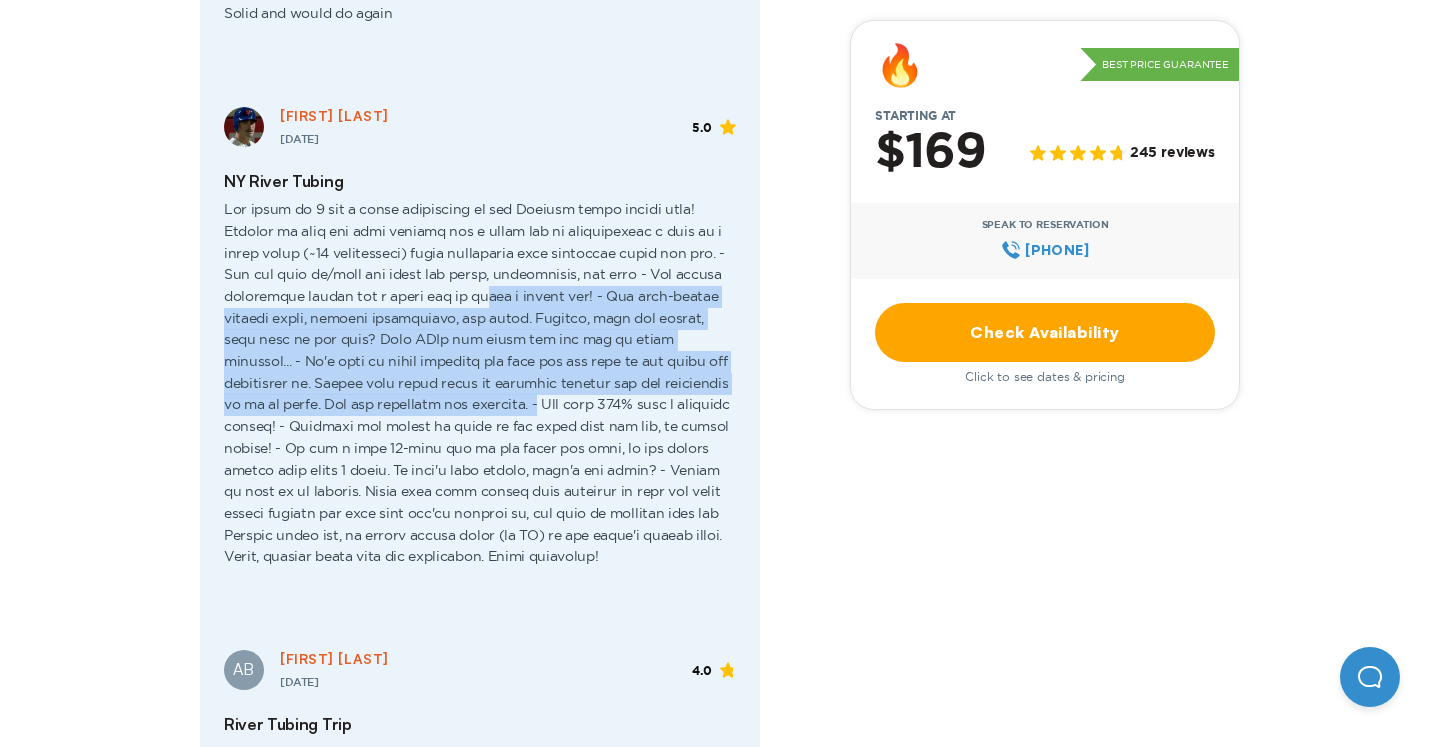 drag, startPoint x: 531, startPoint y: 316, endPoint x: 532, endPoint y: 424, distance: 108.00463 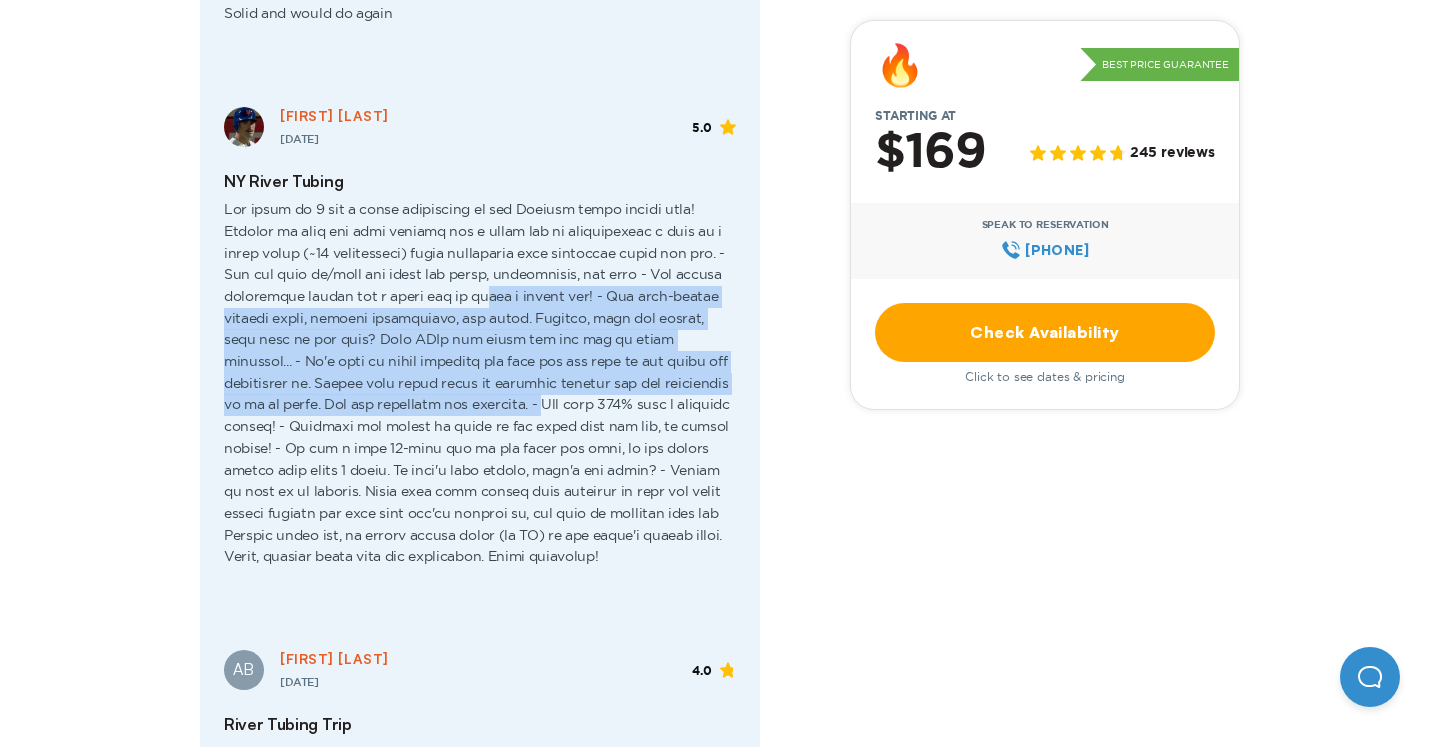 click at bounding box center (480, 391) 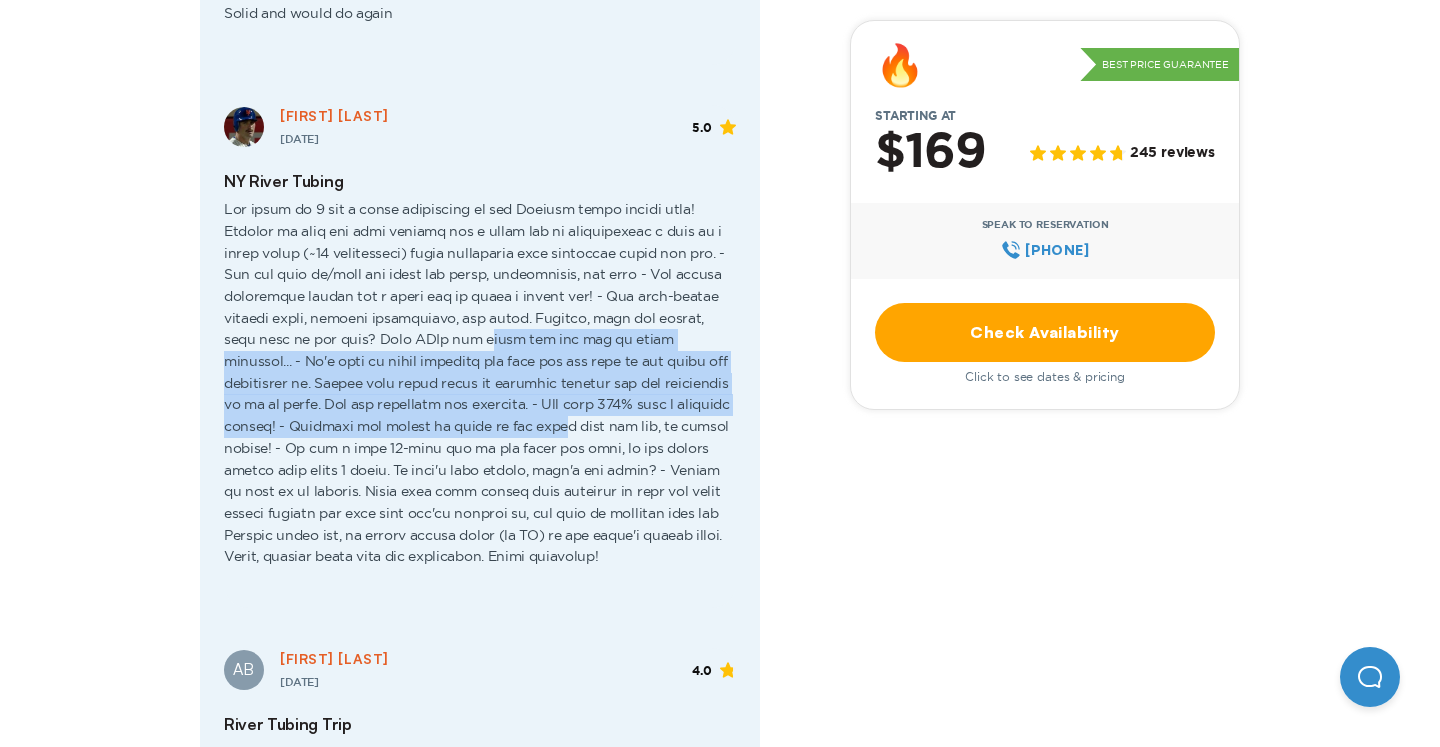 drag, startPoint x: 546, startPoint y: 372, endPoint x: 551, endPoint y: 444, distance: 72.1734 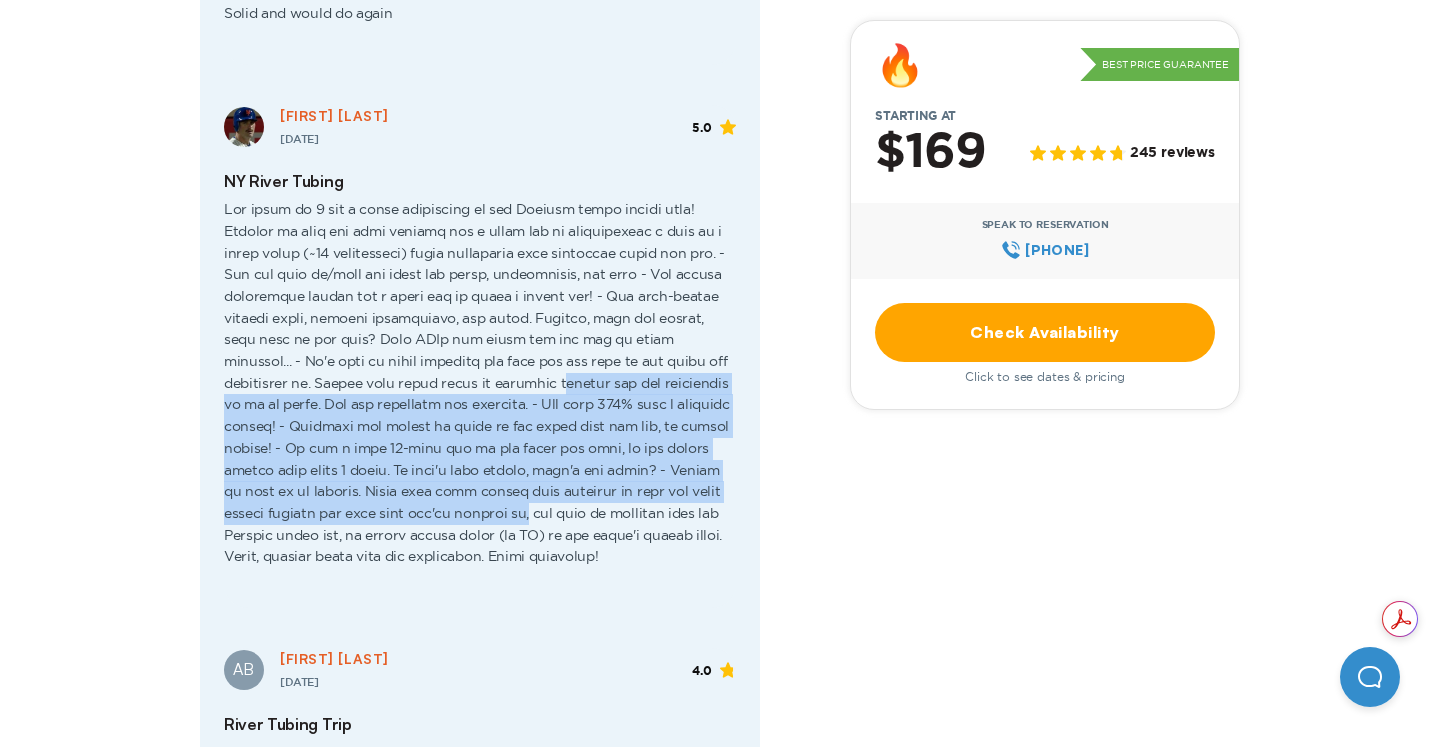 drag, startPoint x: 555, startPoint y: 410, endPoint x: 555, endPoint y: 537, distance: 127 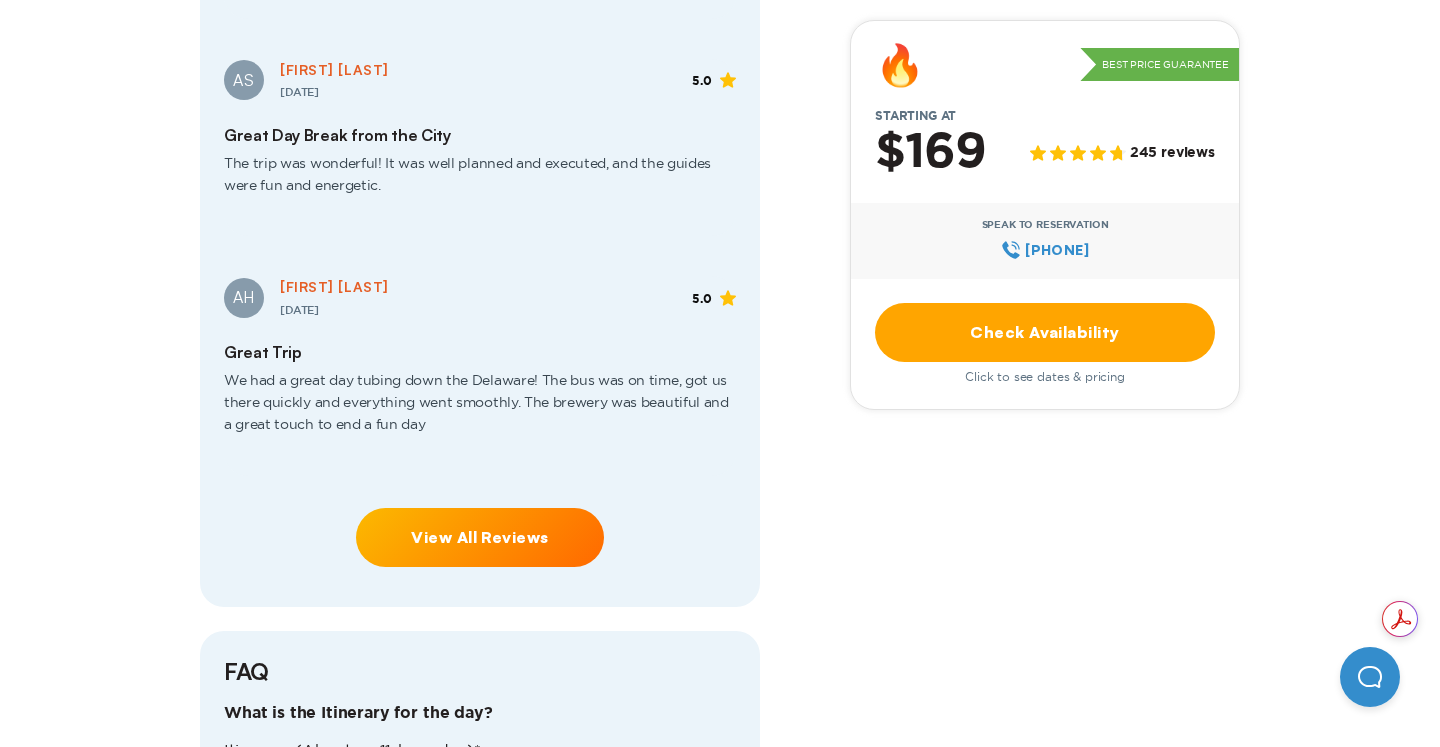 scroll, scrollTop: 5024, scrollLeft: 0, axis: vertical 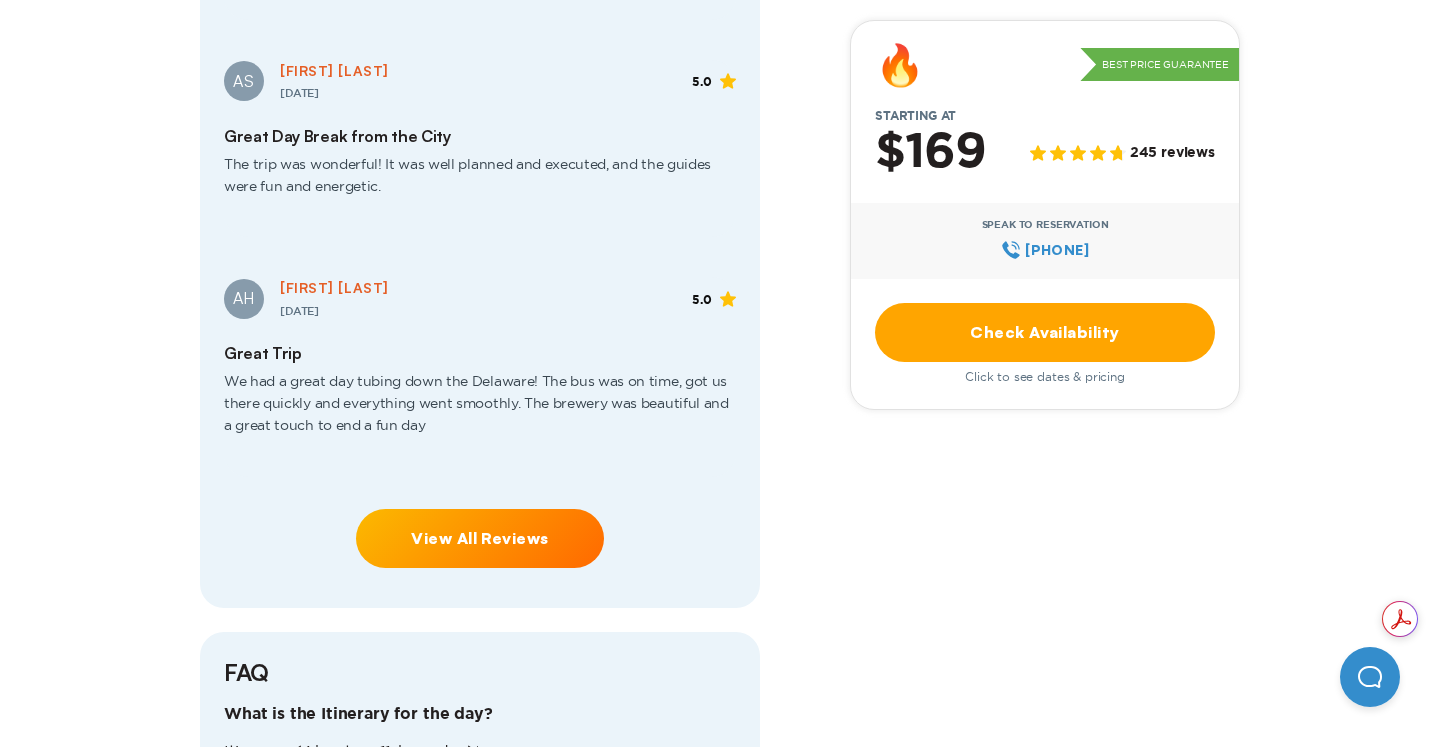click on "View All Reviews" at bounding box center [480, 538] 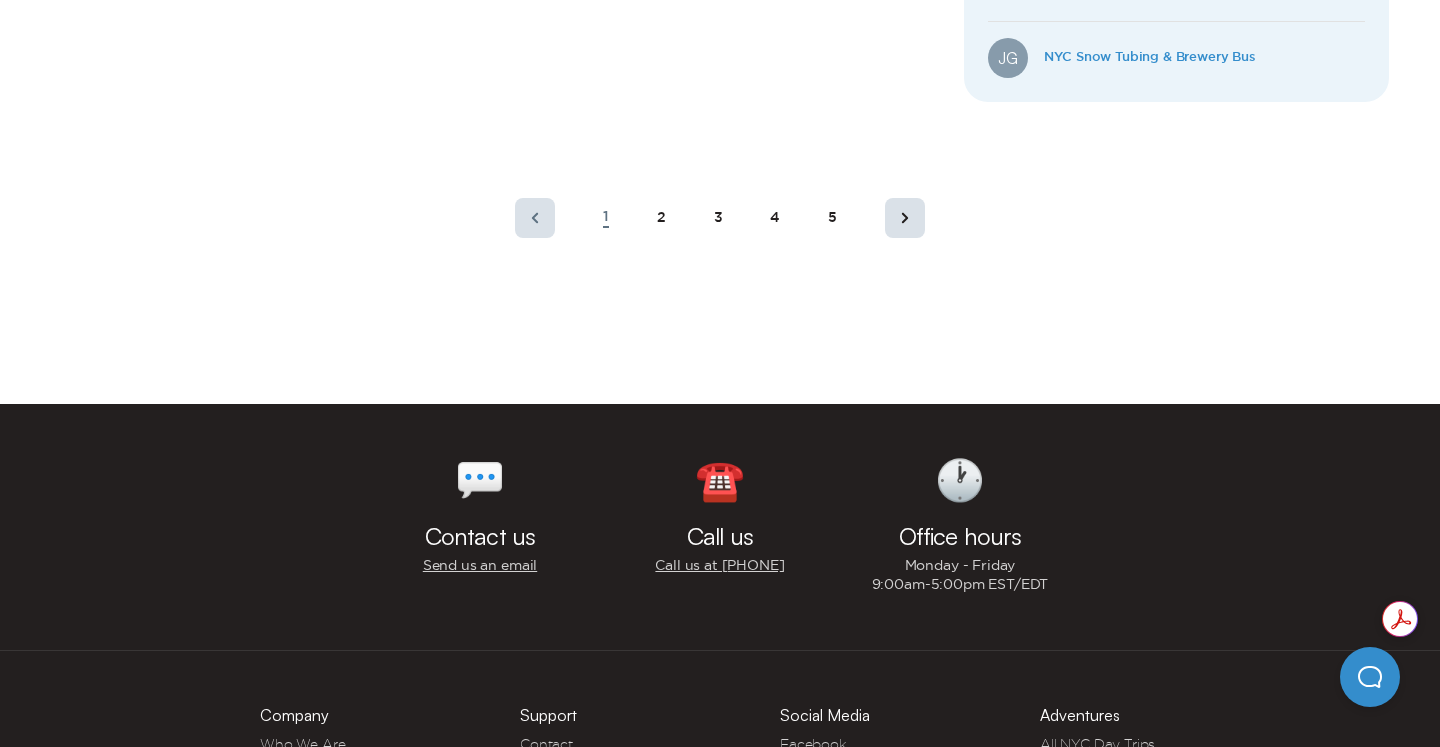 scroll, scrollTop: 1796, scrollLeft: 0, axis: vertical 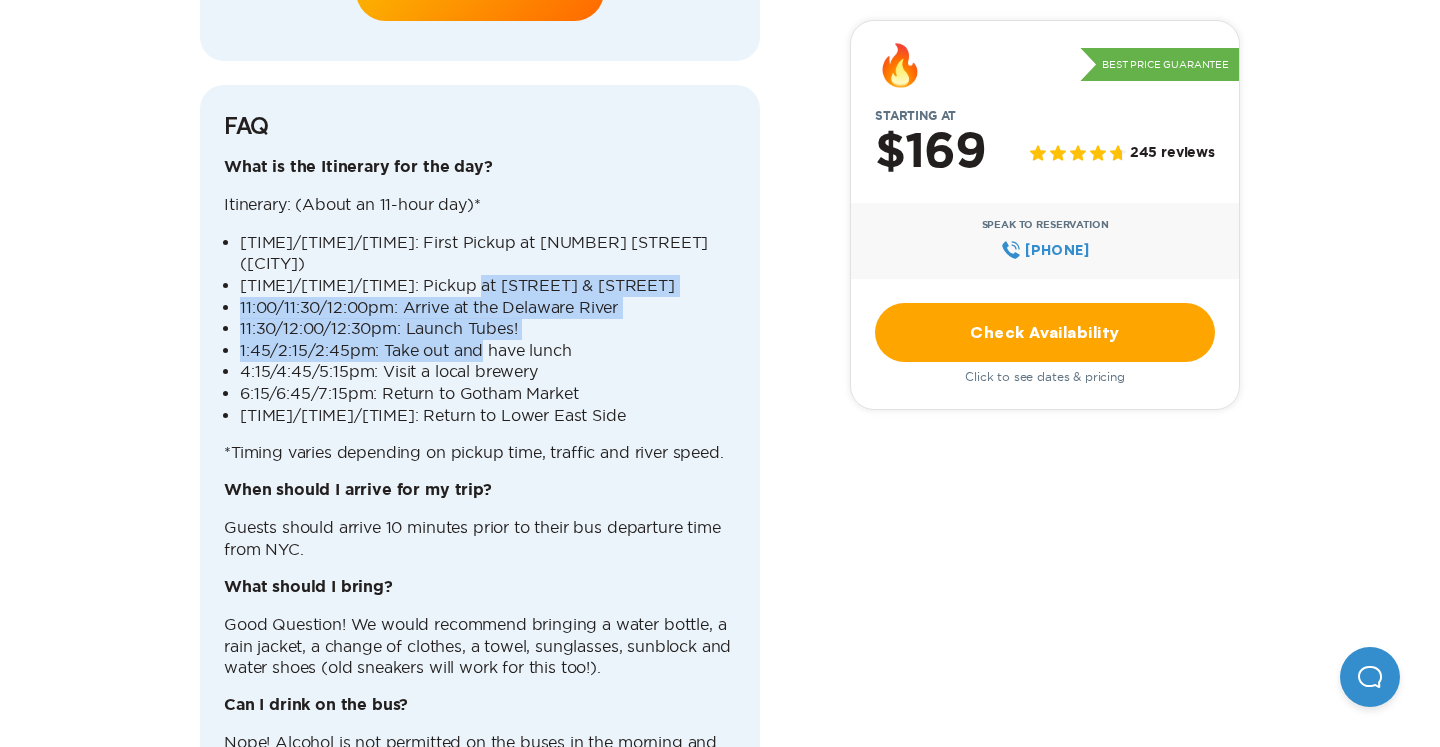 drag, startPoint x: 478, startPoint y: 306, endPoint x: 478, endPoint y: 373, distance: 67 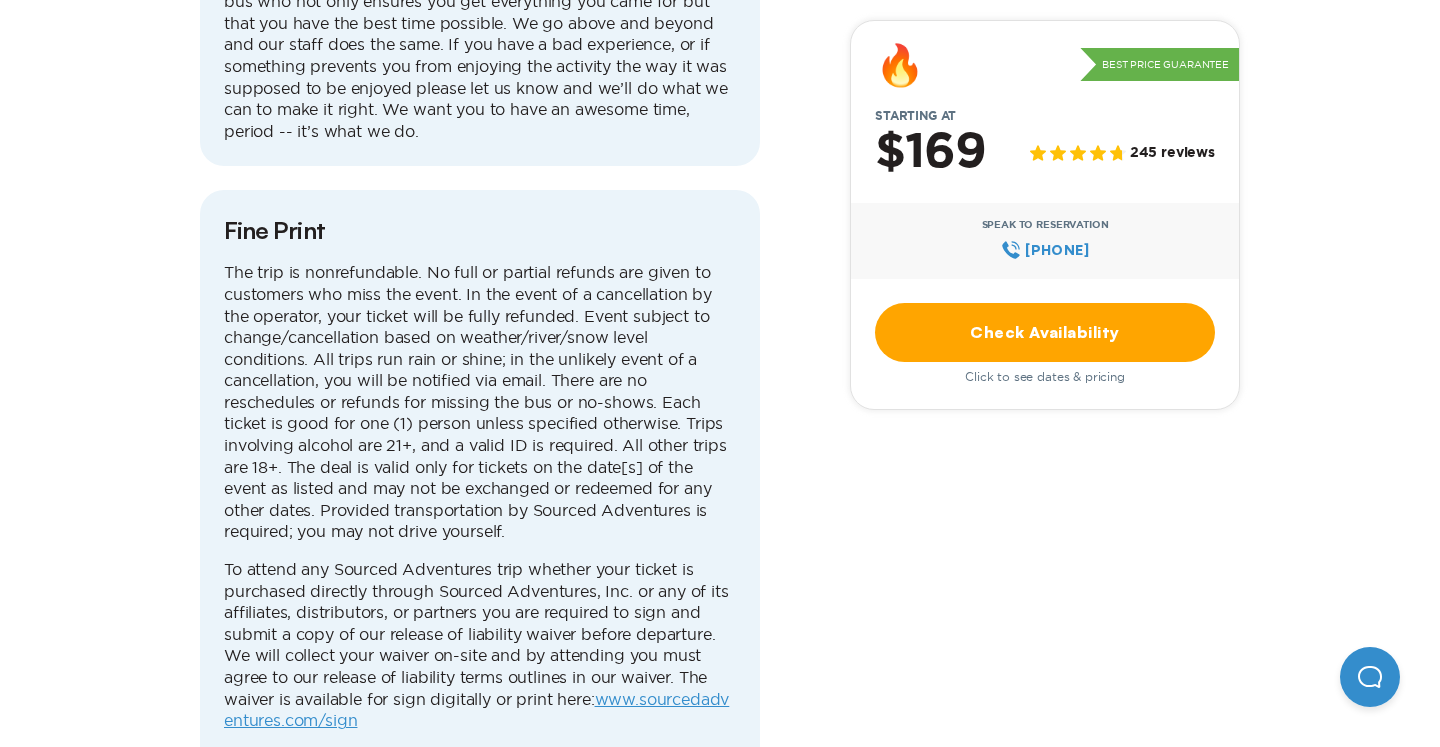 scroll, scrollTop: 6923, scrollLeft: 0, axis: vertical 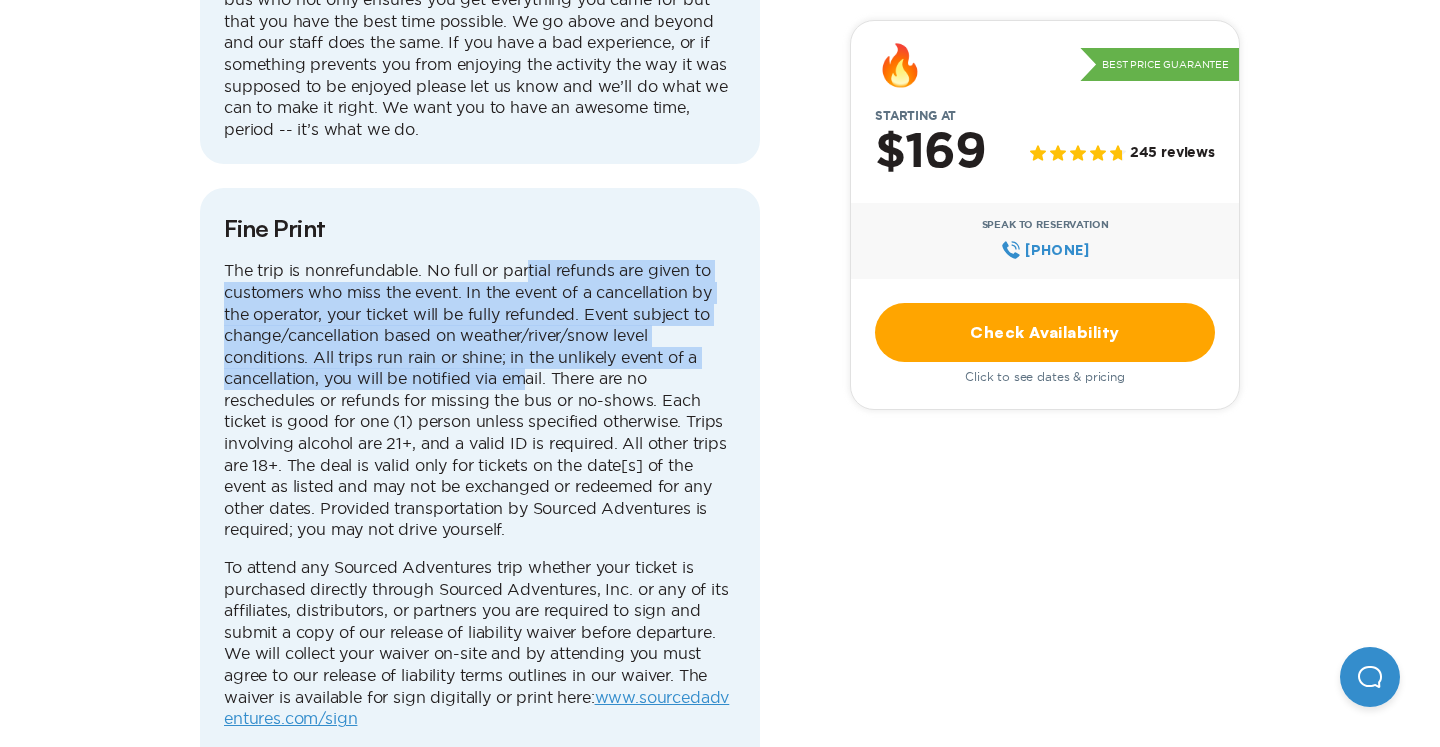 drag, startPoint x: 527, startPoint y: 320, endPoint x: 526, endPoint y: 419, distance: 99.00505 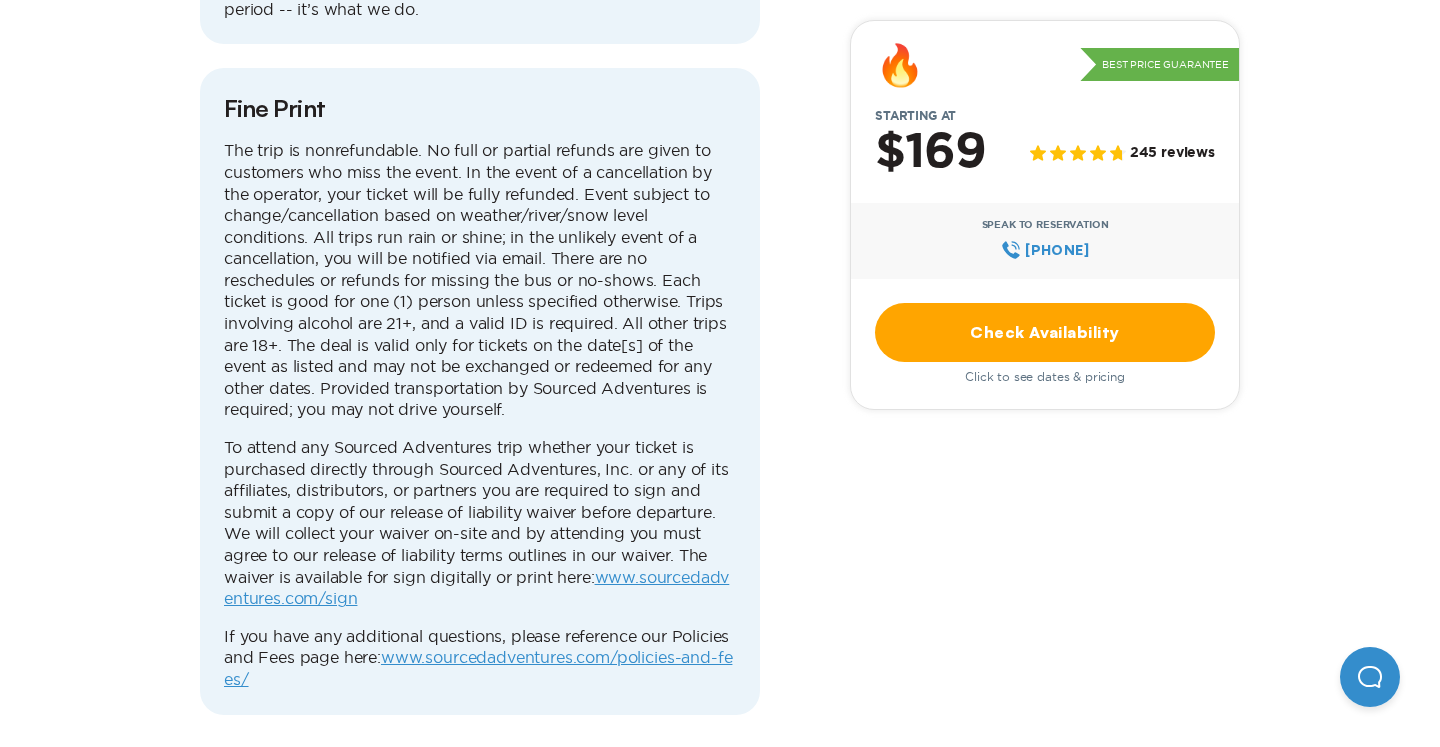 scroll, scrollTop: 7072, scrollLeft: 0, axis: vertical 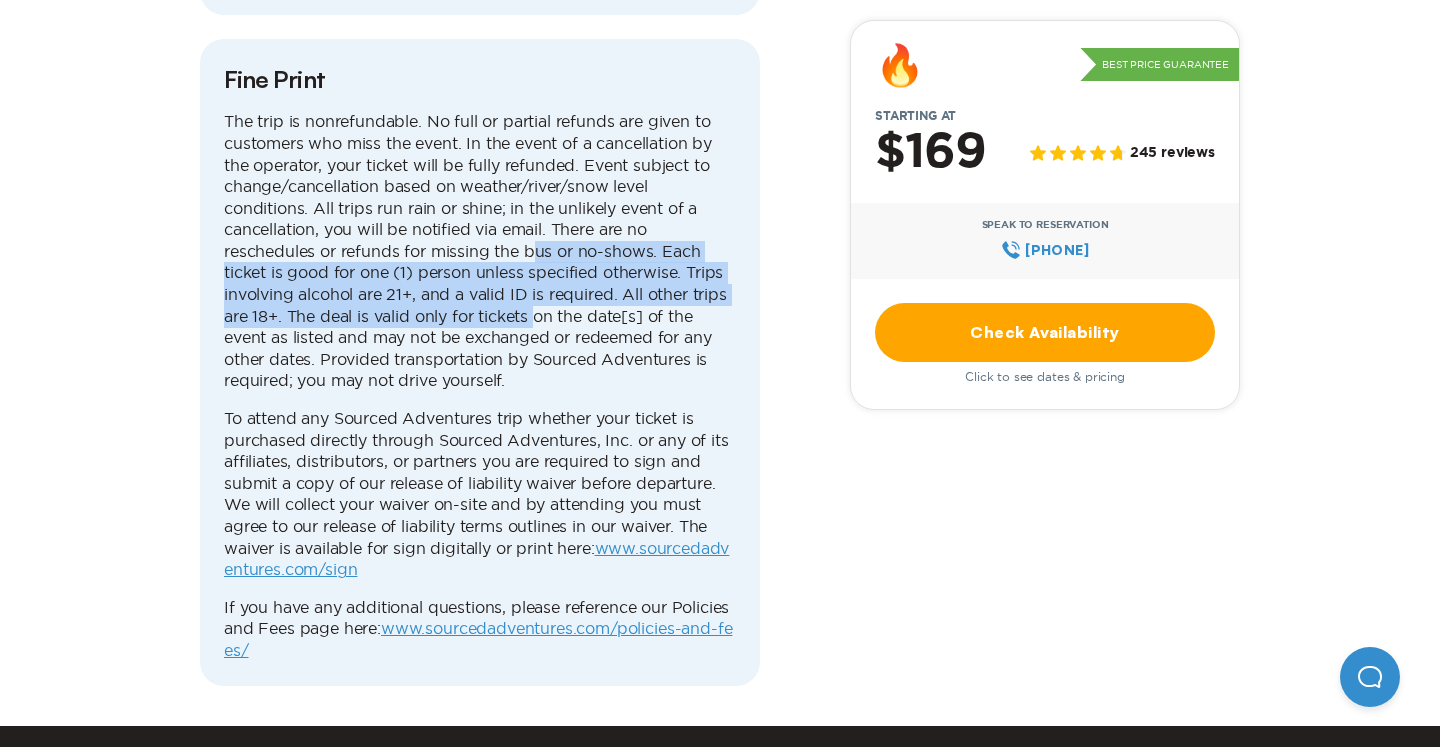 drag, startPoint x: 538, startPoint y: 304, endPoint x: 538, endPoint y: 370, distance: 66 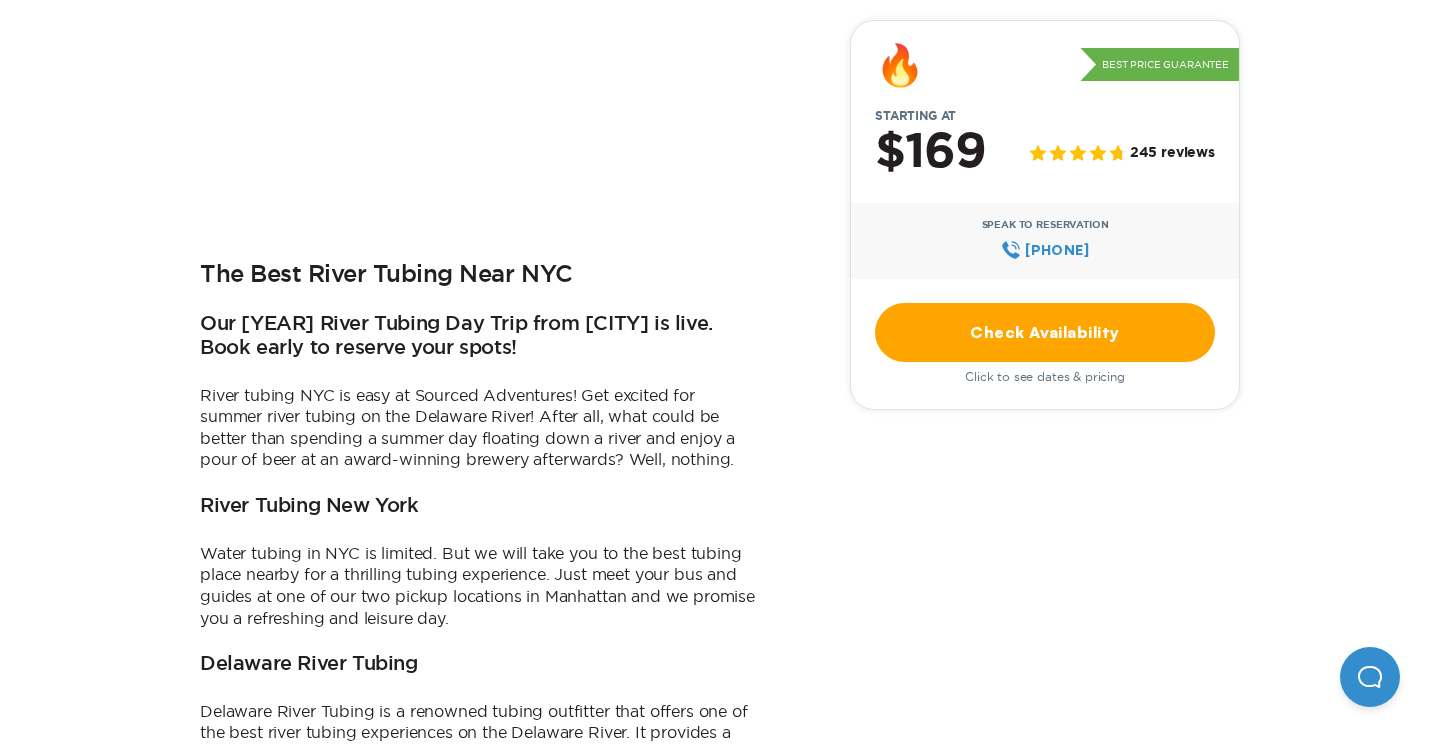 scroll, scrollTop: 662, scrollLeft: 0, axis: vertical 